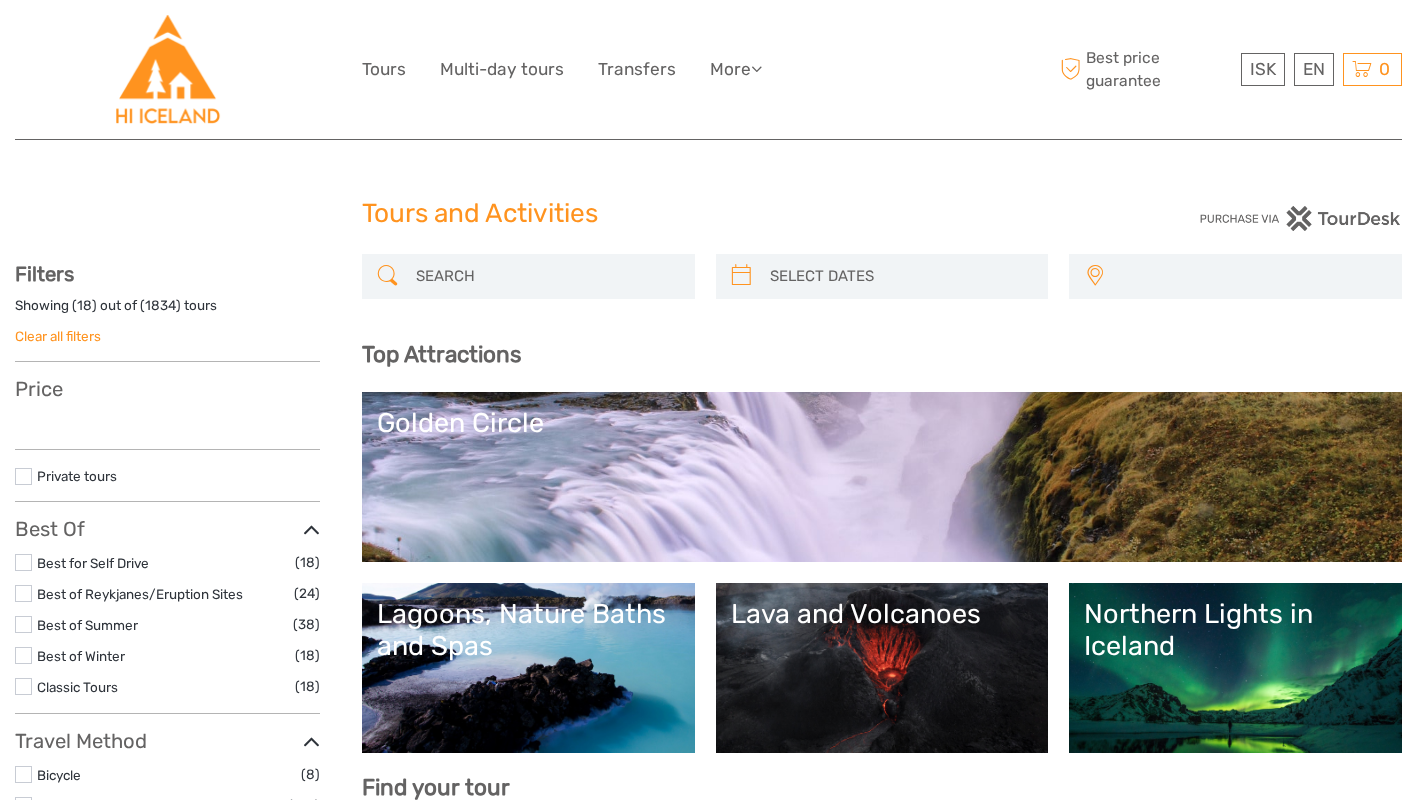 select 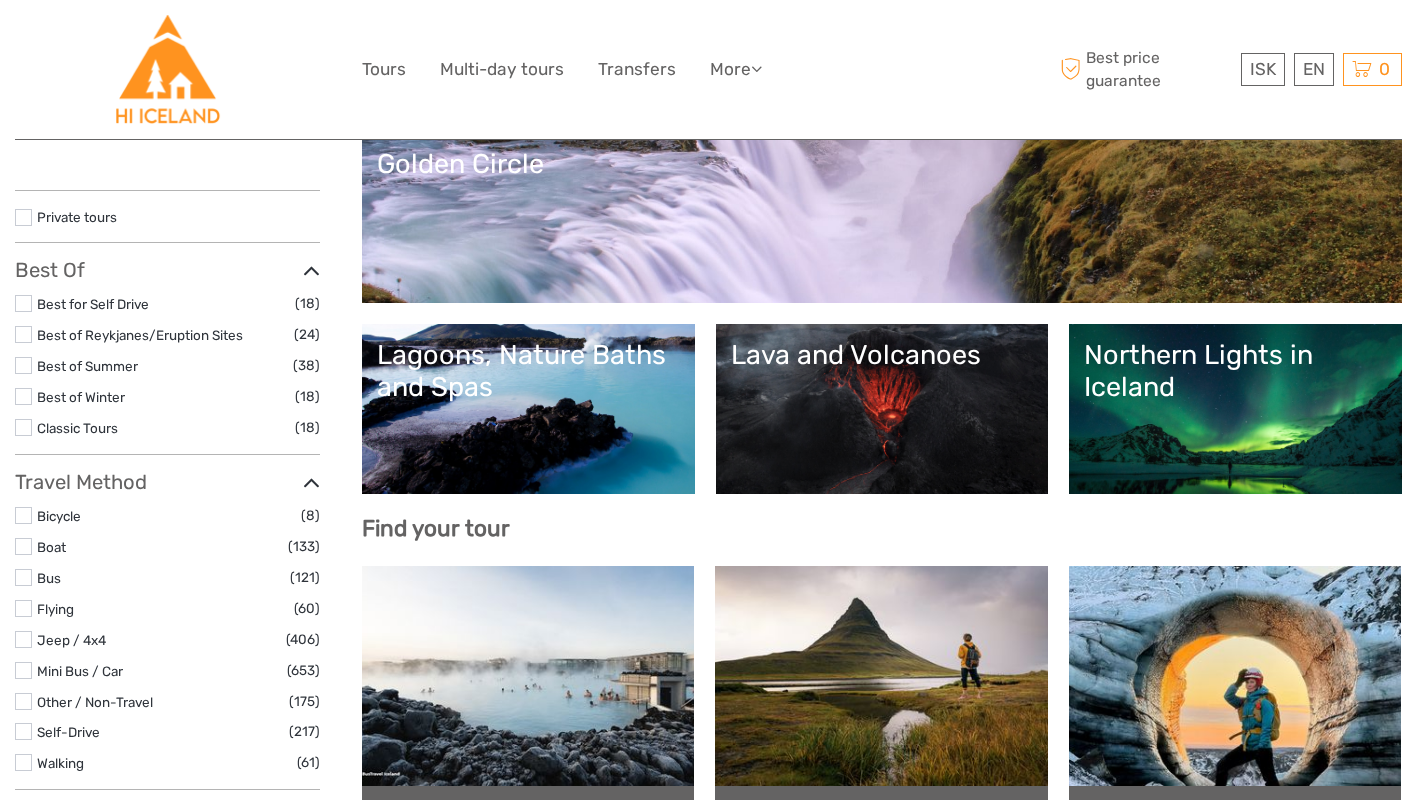 scroll, scrollTop: 0, scrollLeft: 0, axis: both 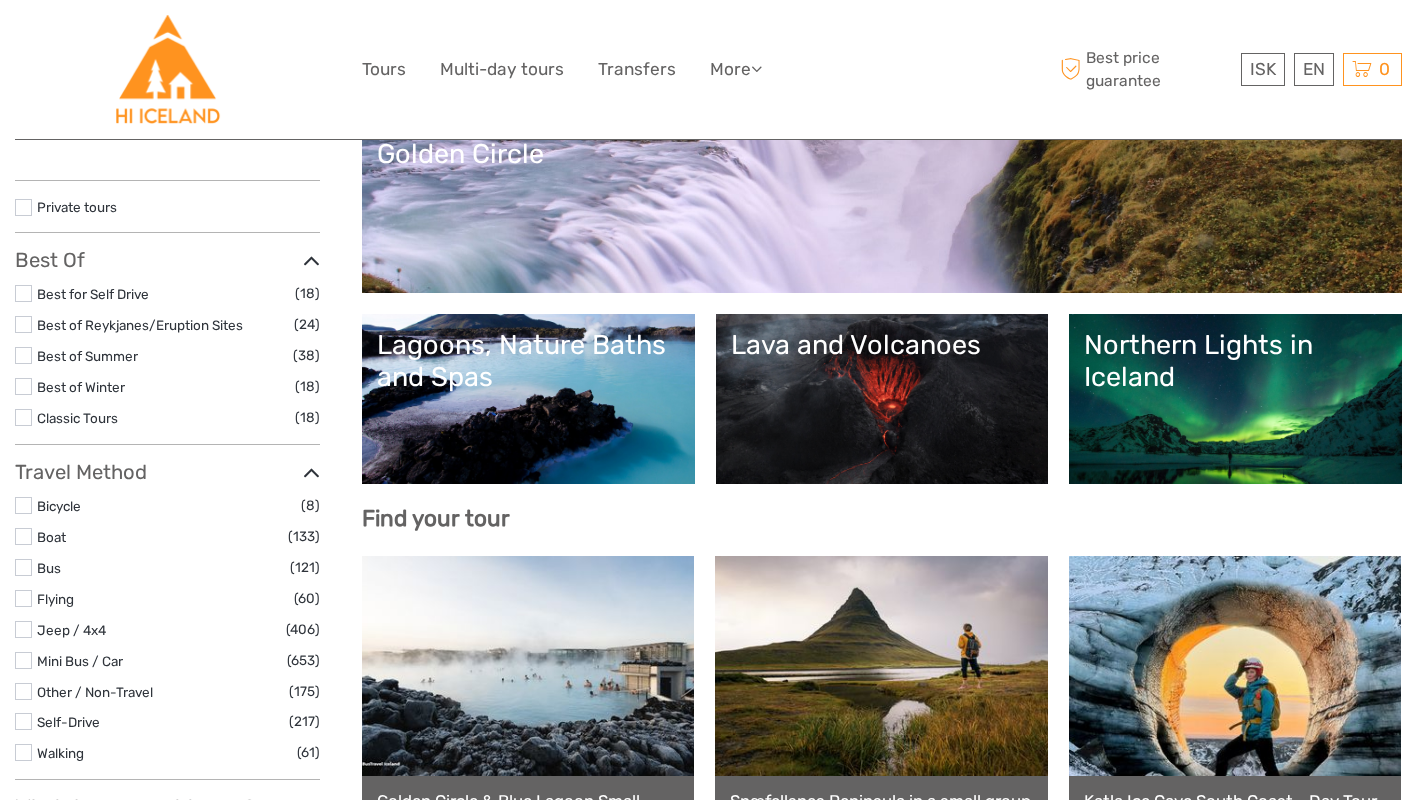 select 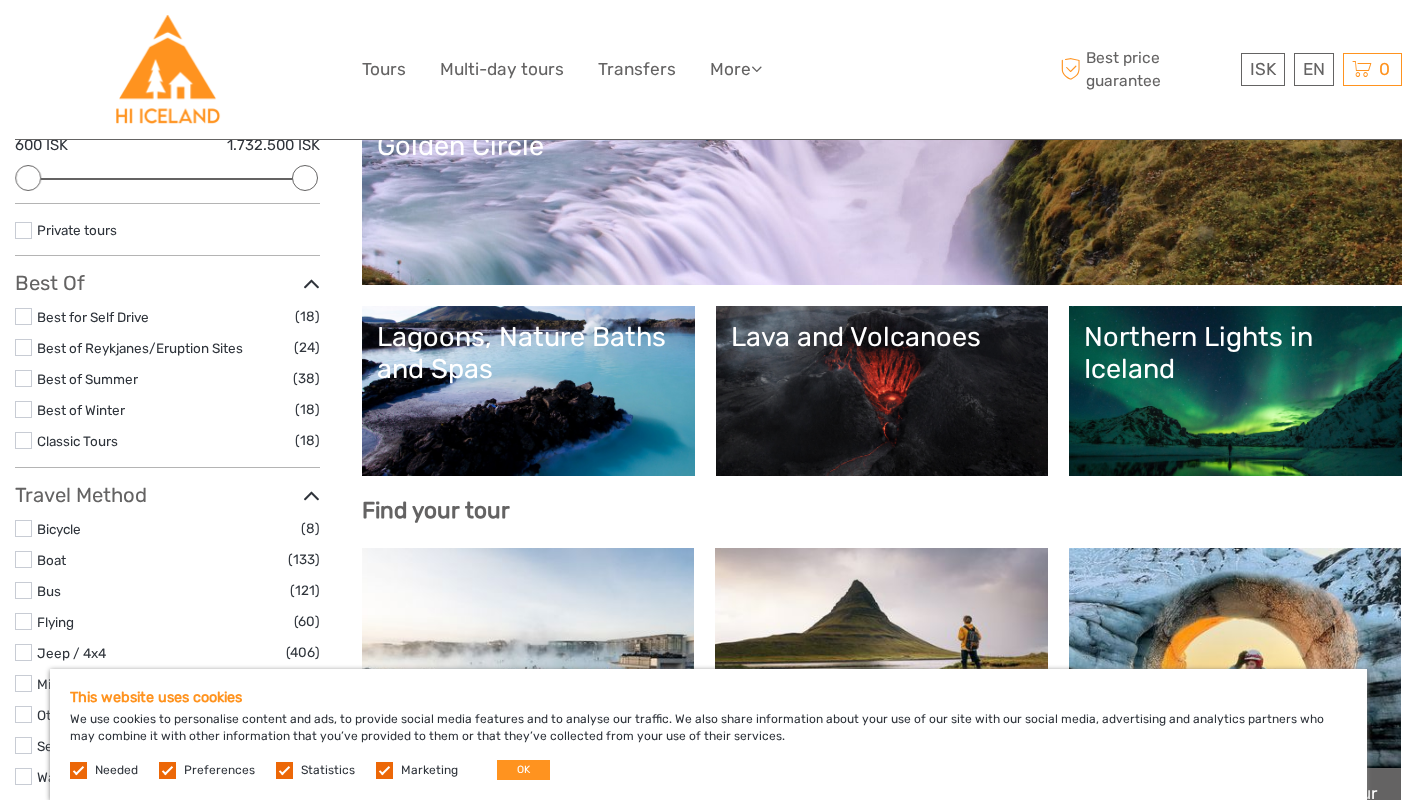 scroll, scrollTop: 278, scrollLeft: 0, axis: vertical 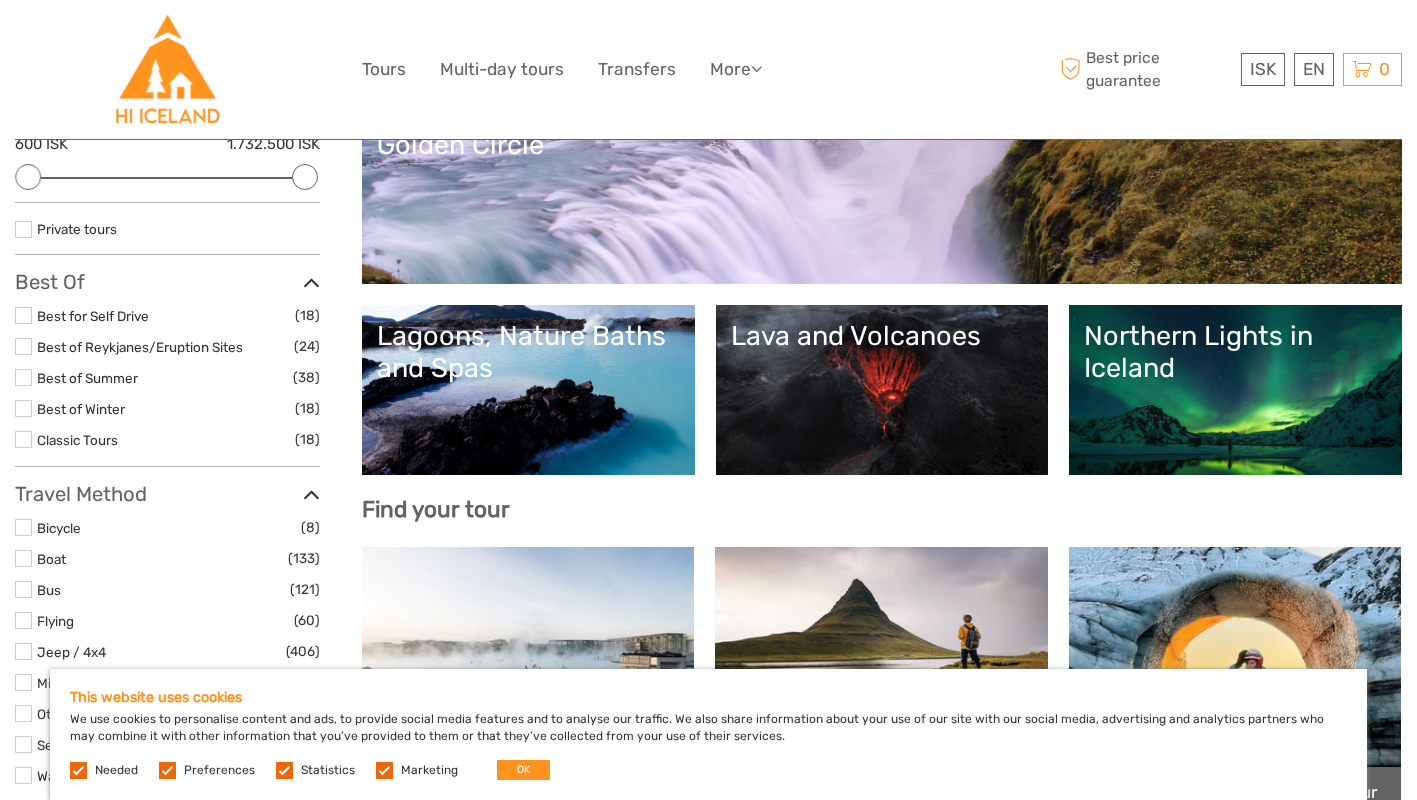 click at bounding box center [23, 346] 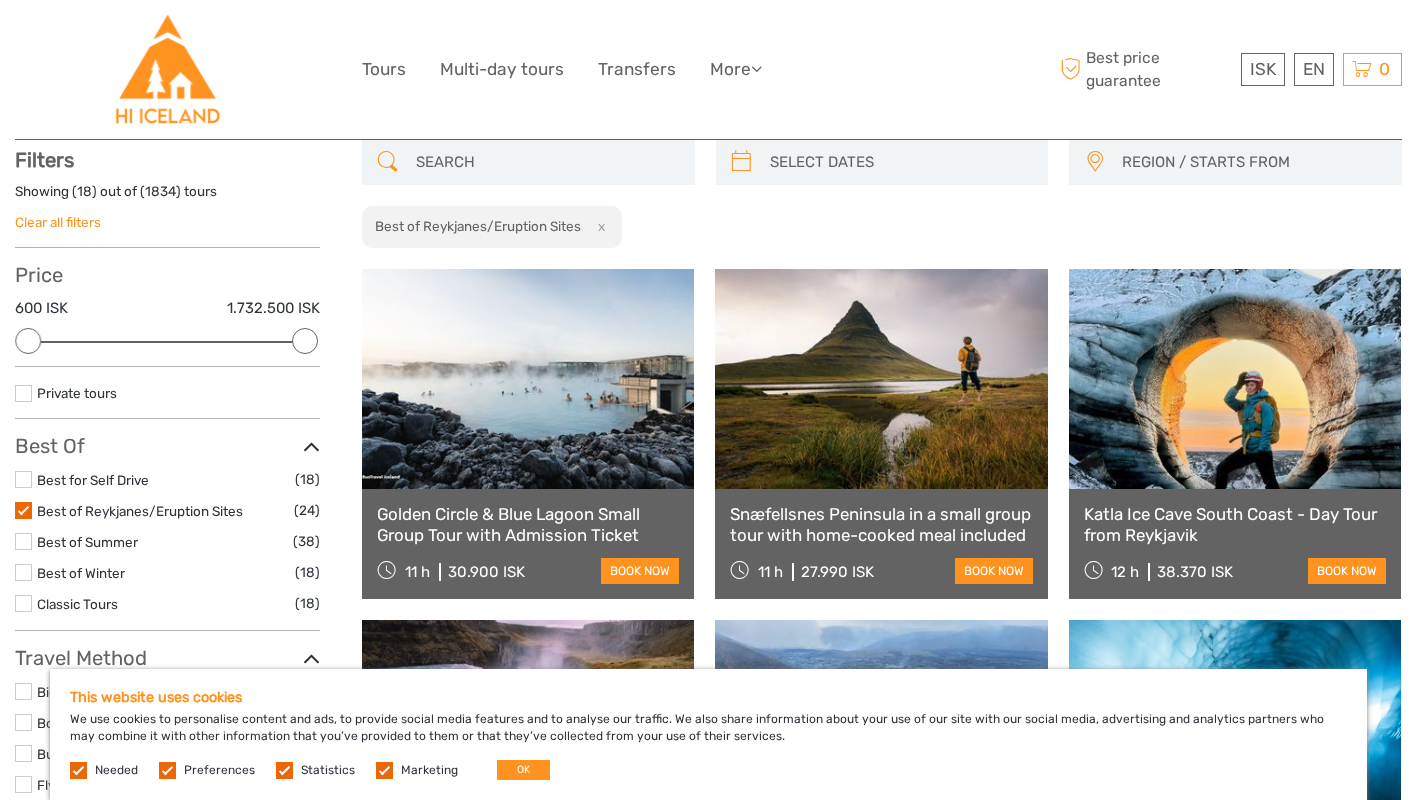 scroll, scrollTop: 113, scrollLeft: 0, axis: vertical 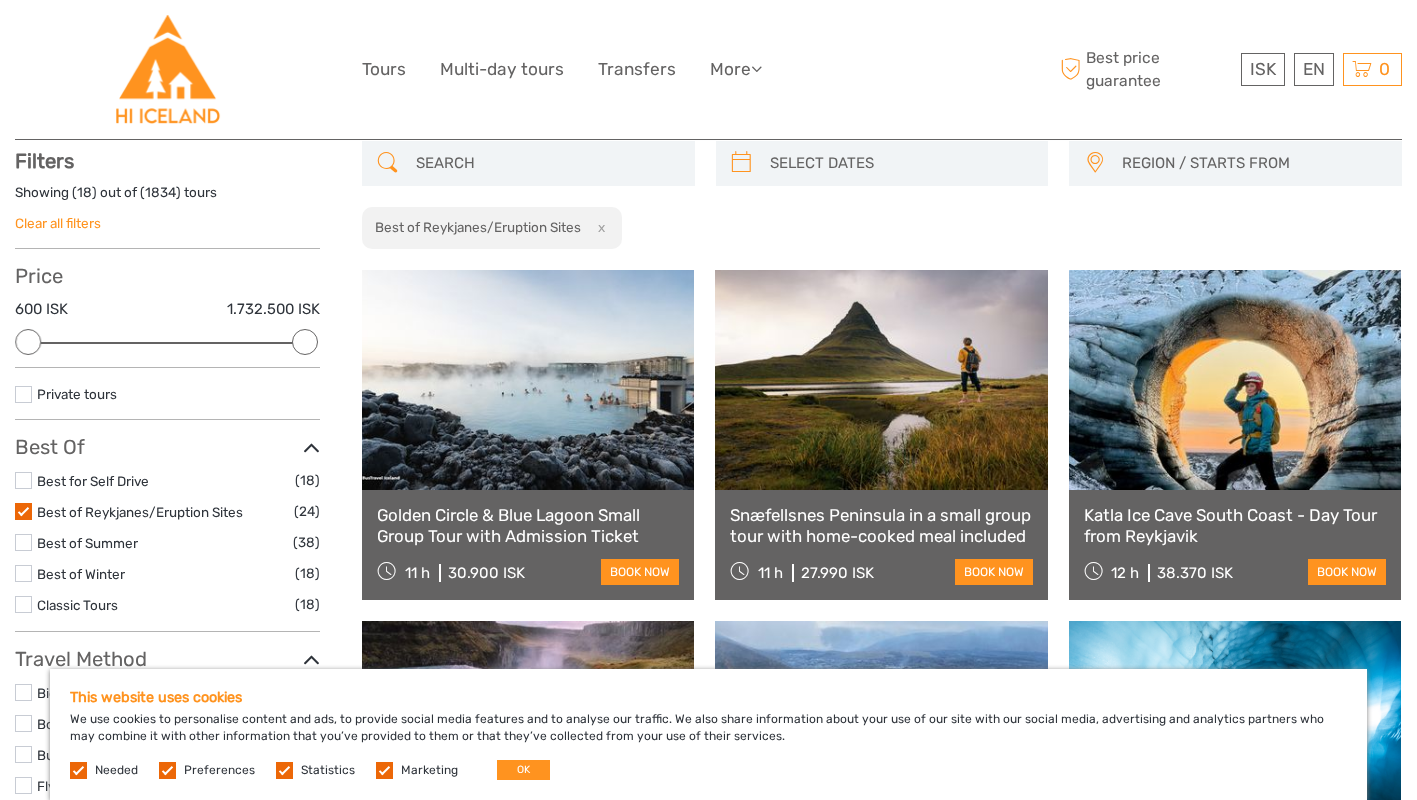 click at bounding box center (23, 480) 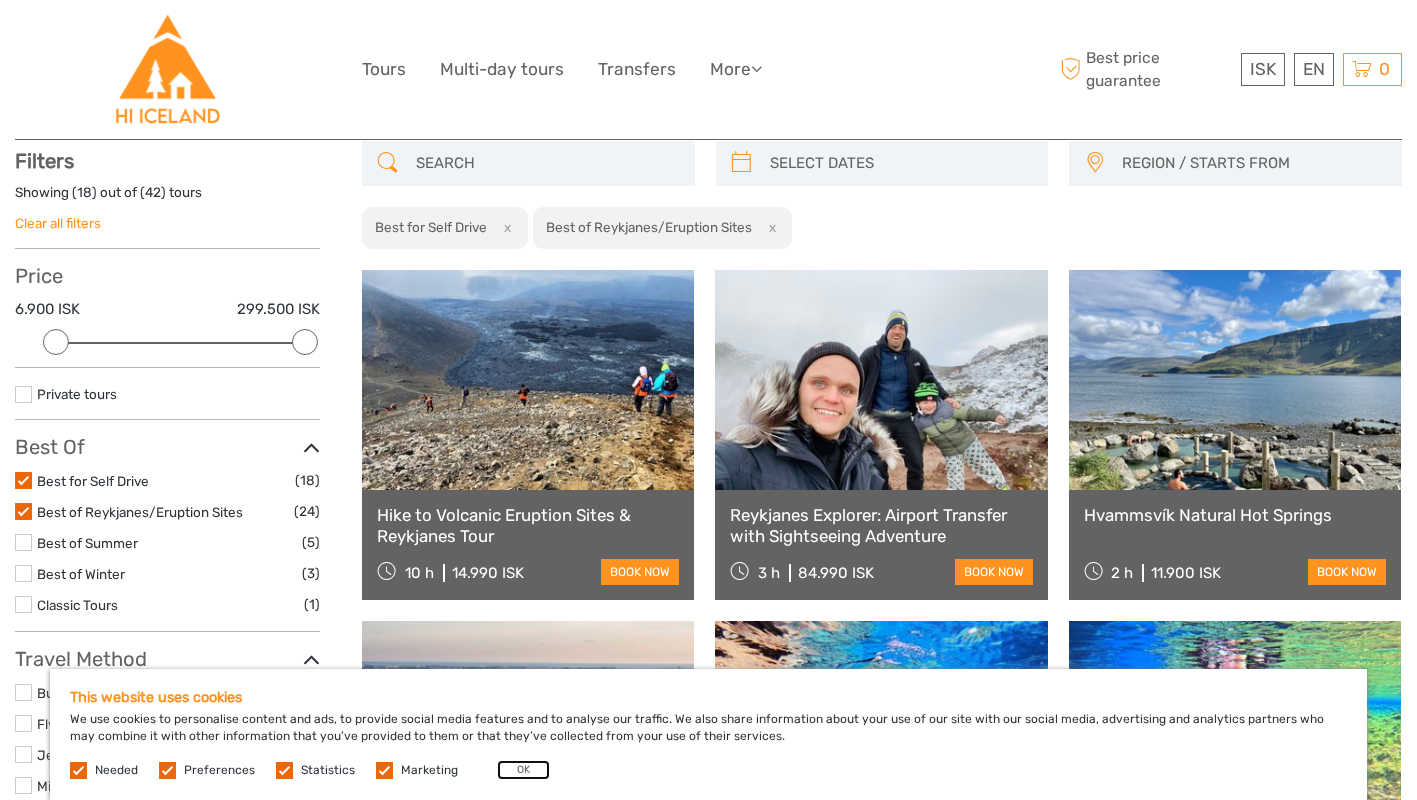 click on "OK" at bounding box center [523, 770] 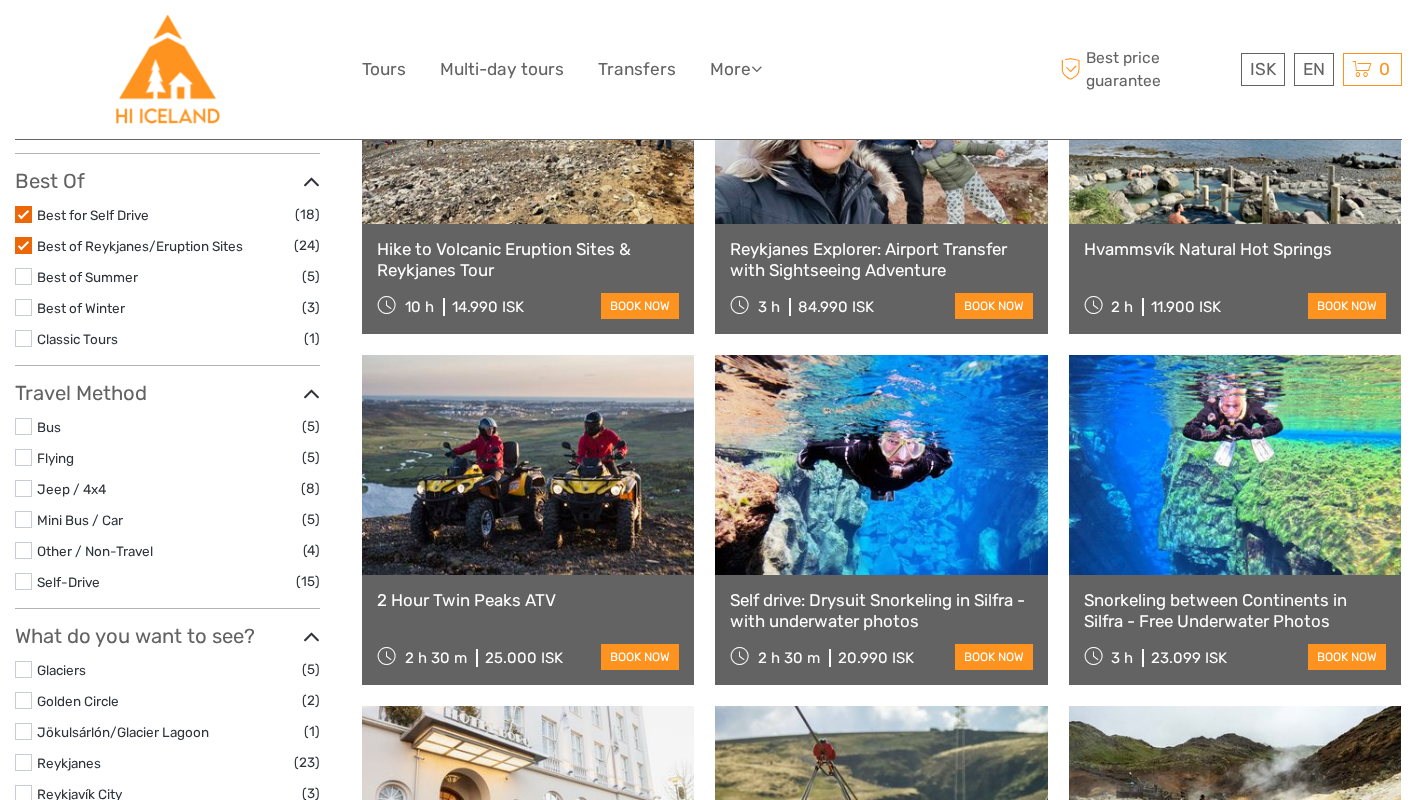 scroll, scrollTop: 380, scrollLeft: 0, axis: vertical 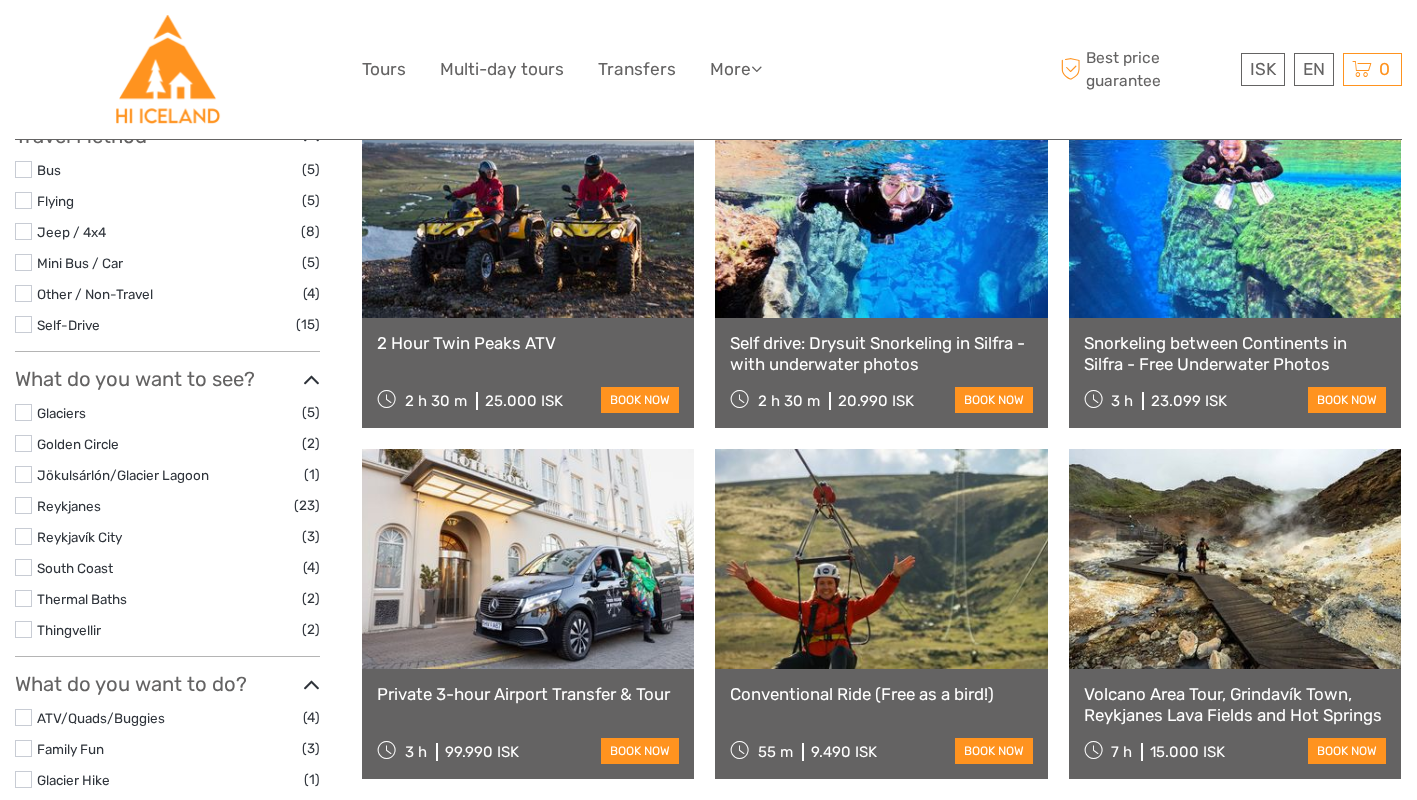 click at bounding box center [881, 559] 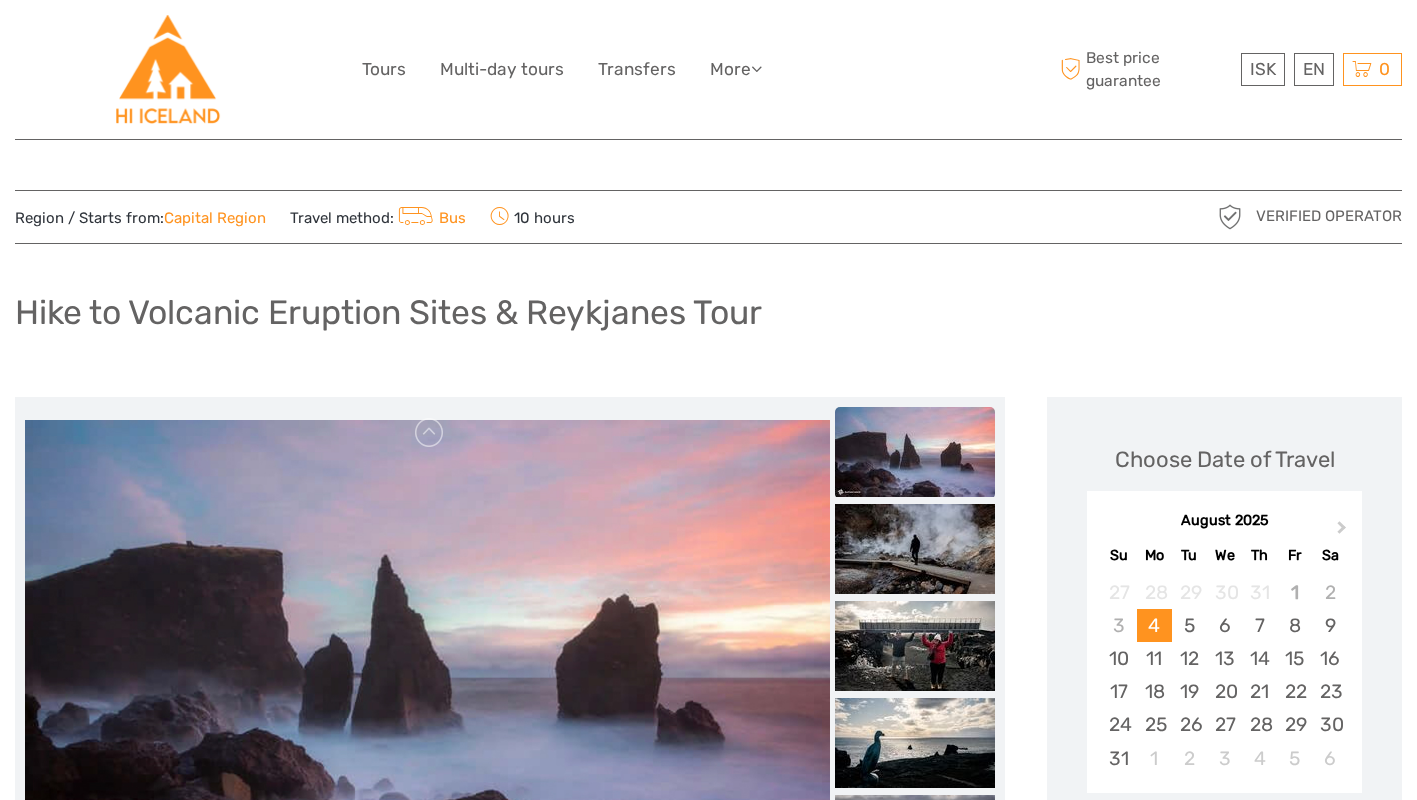 scroll, scrollTop: 0, scrollLeft: 0, axis: both 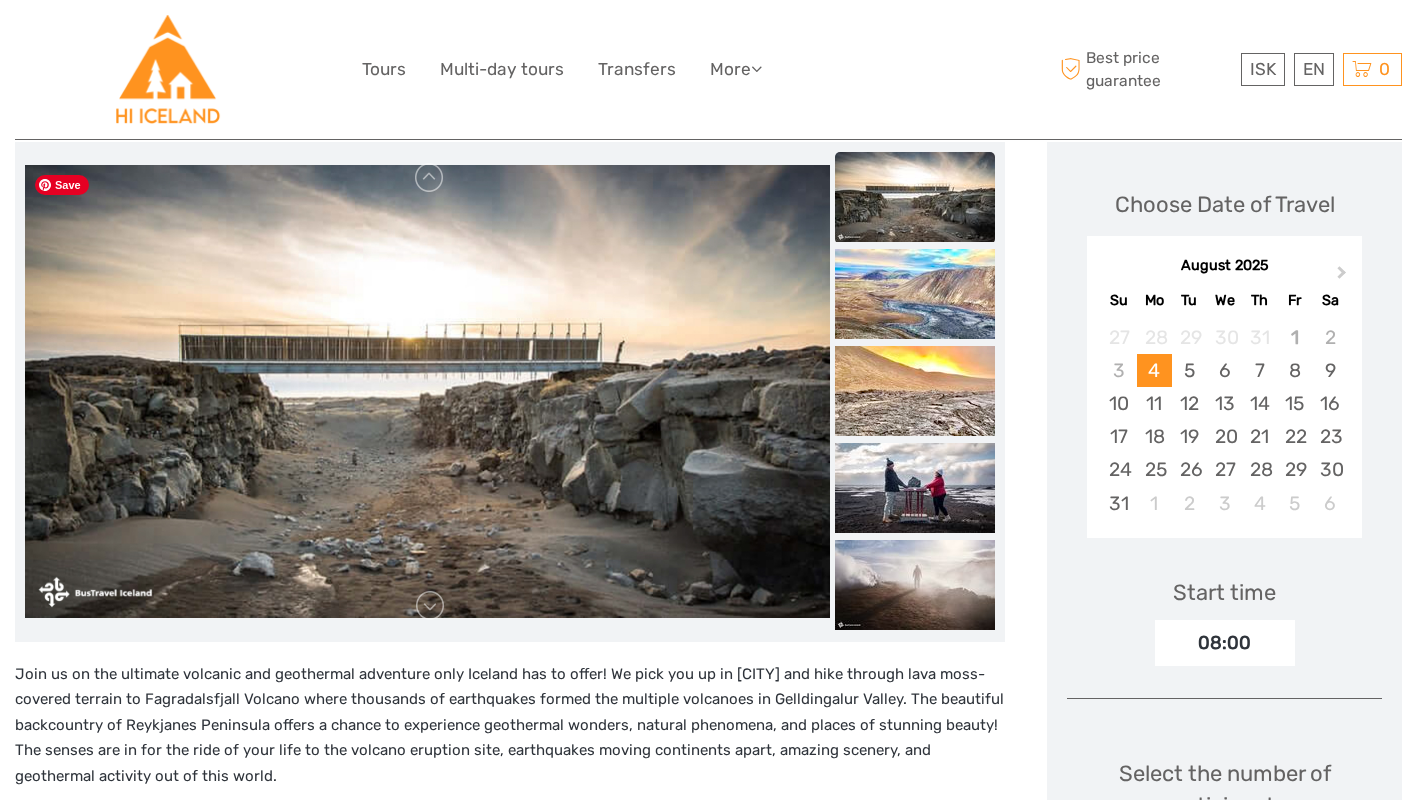 click at bounding box center (427, 391) 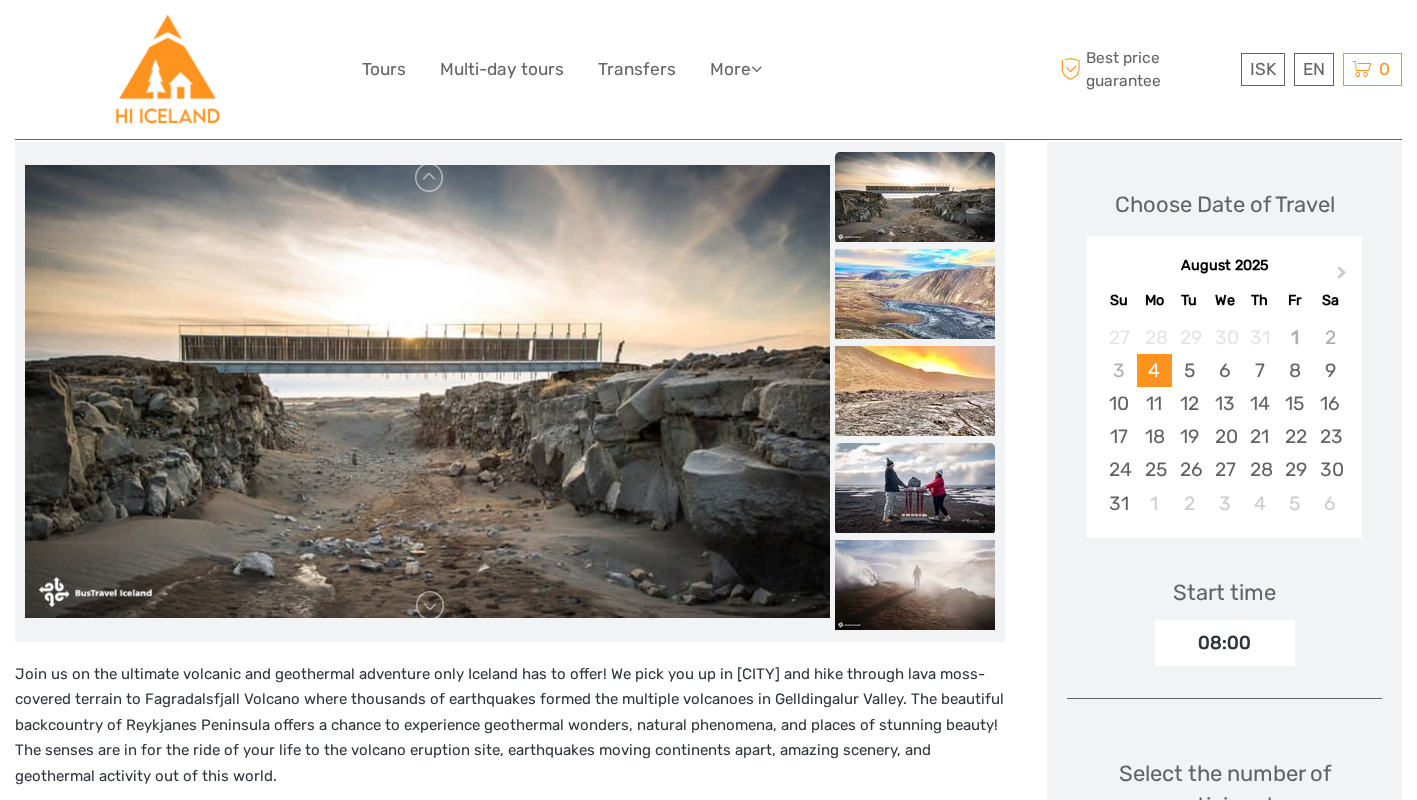 click at bounding box center [915, 488] 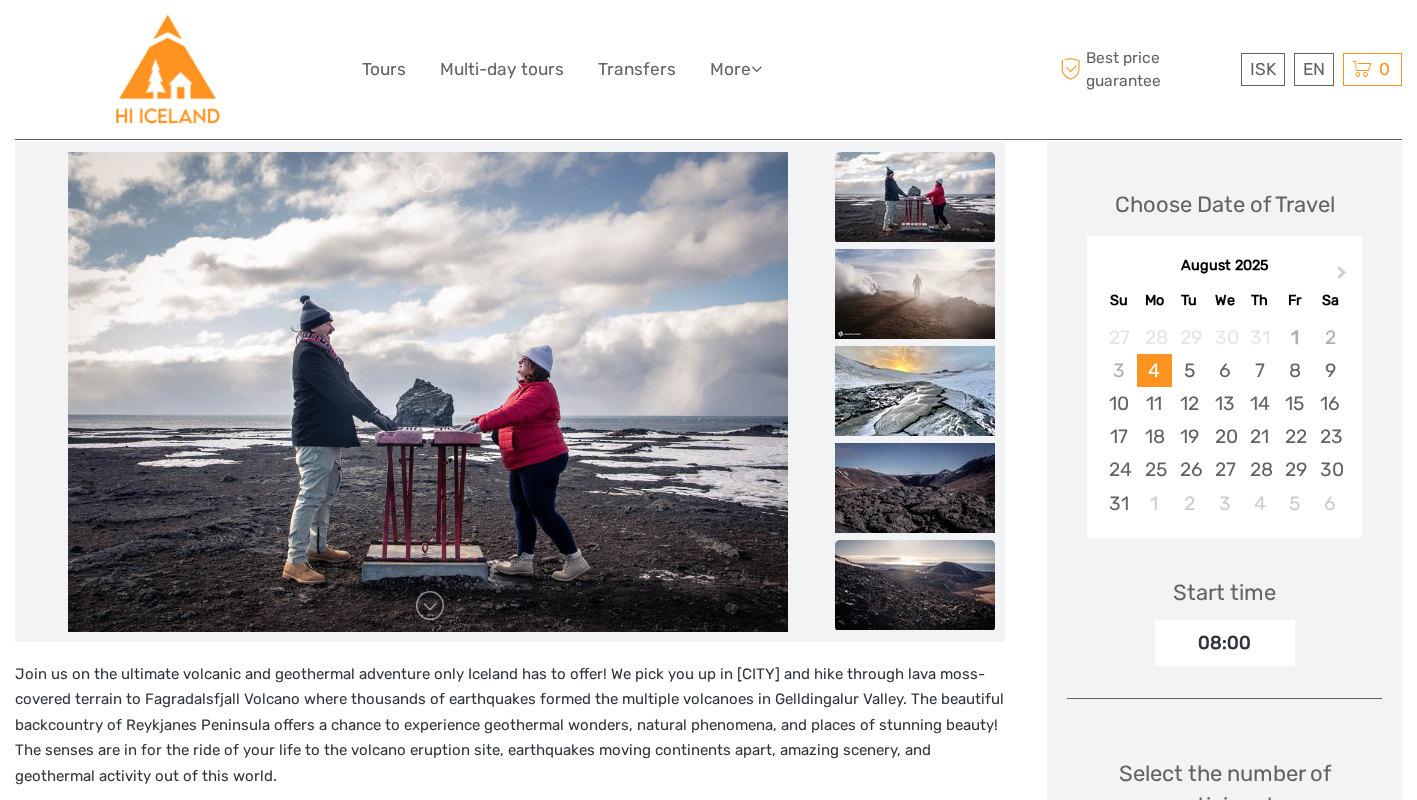 click at bounding box center [915, 585] 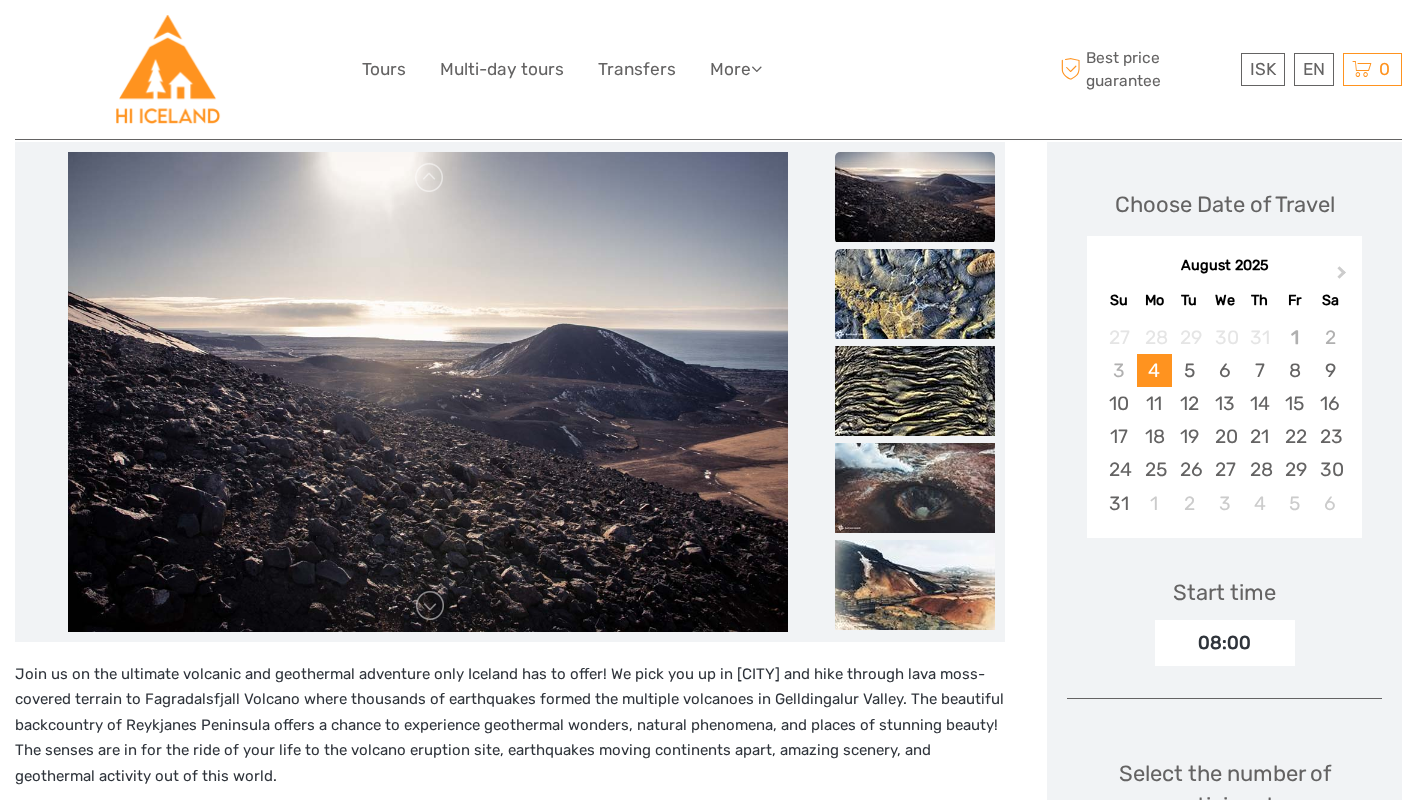 click at bounding box center (915, 294) 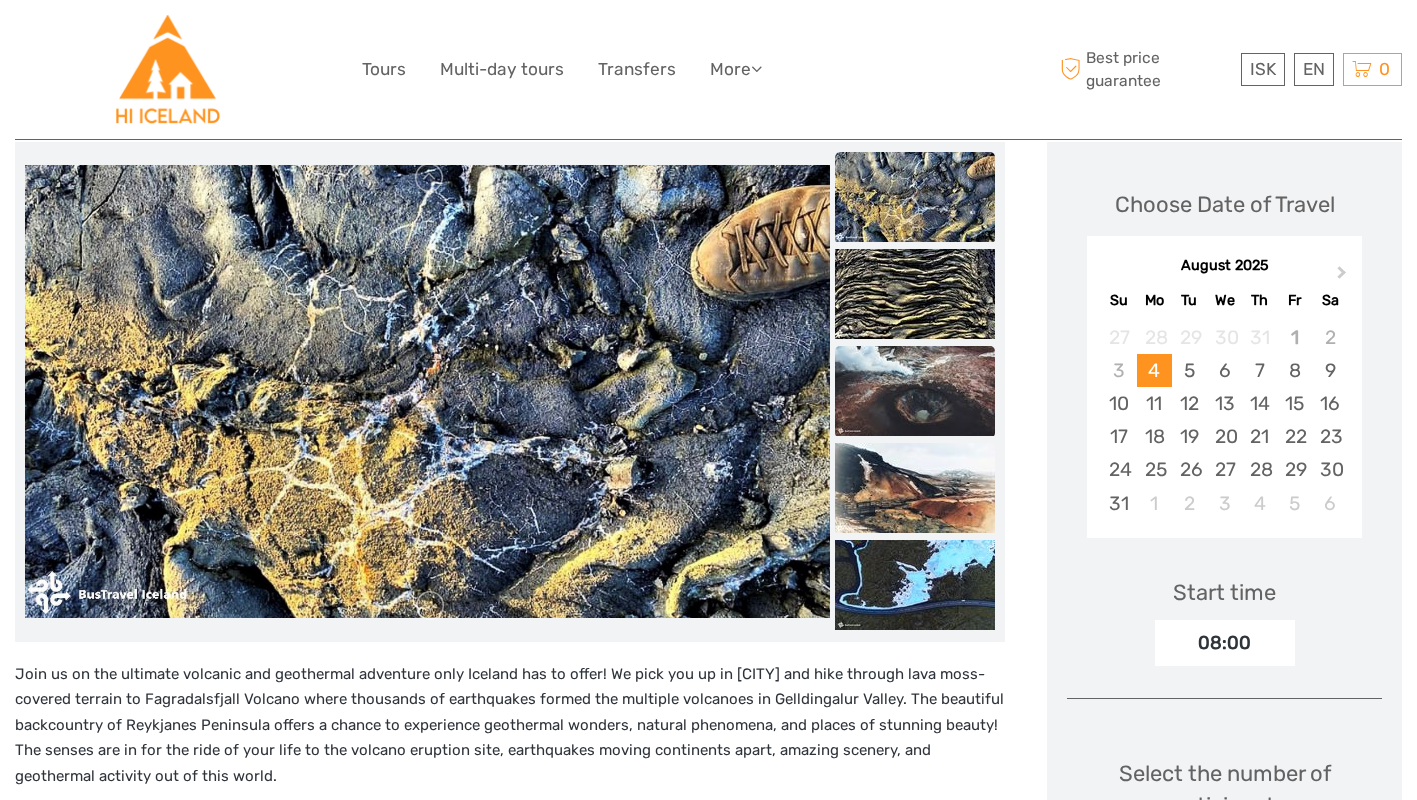 click at bounding box center (915, 391) 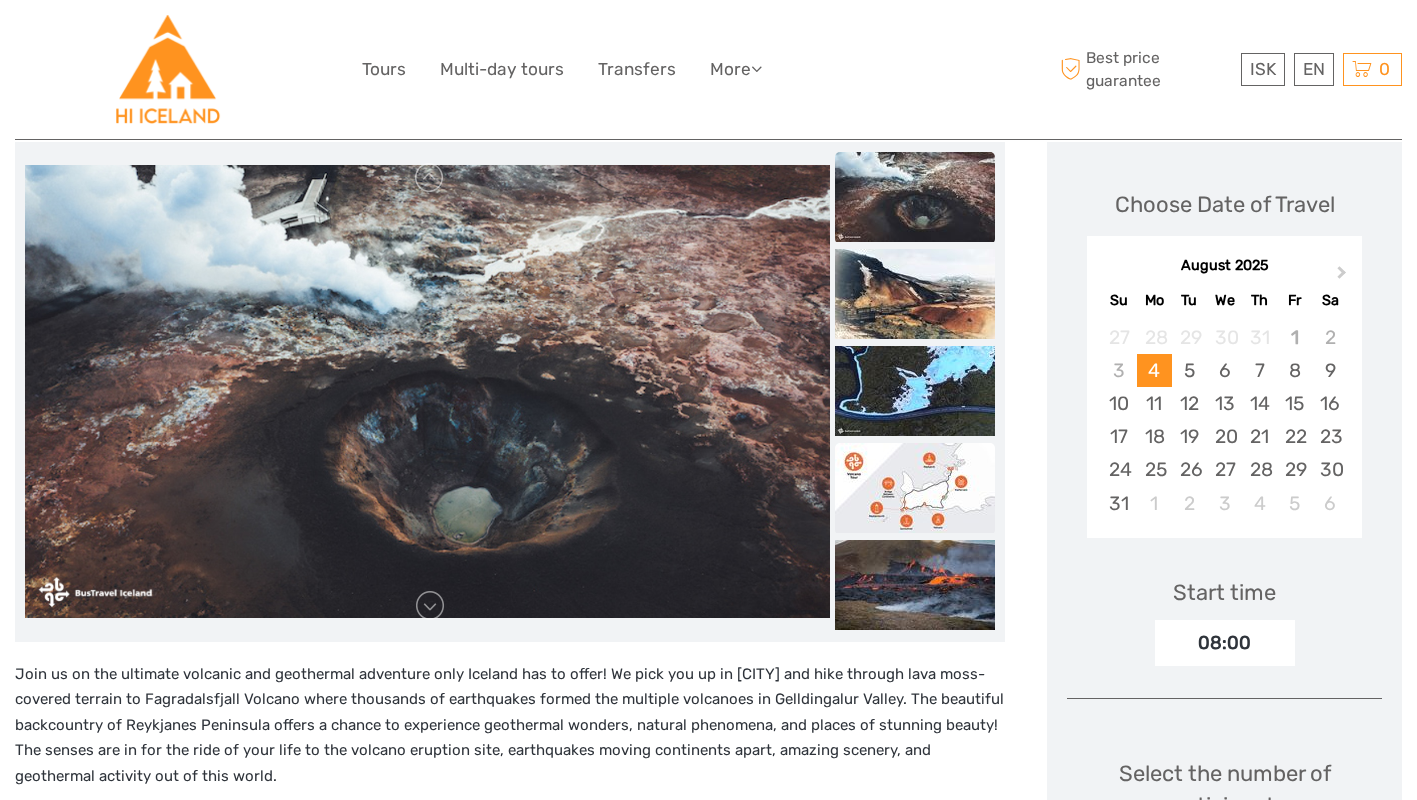 click at bounding box center [915, 488] 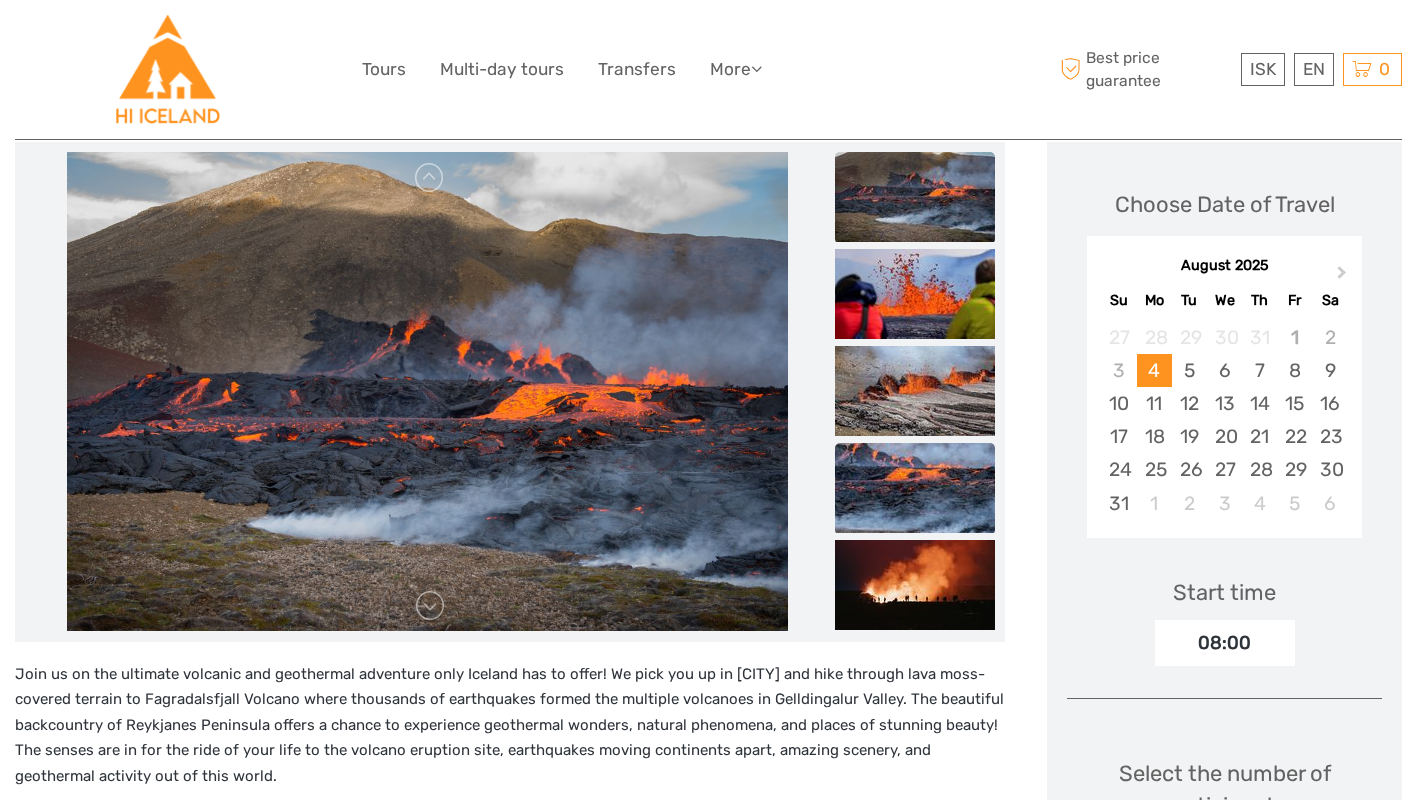 click at bounding box center [915, 488] 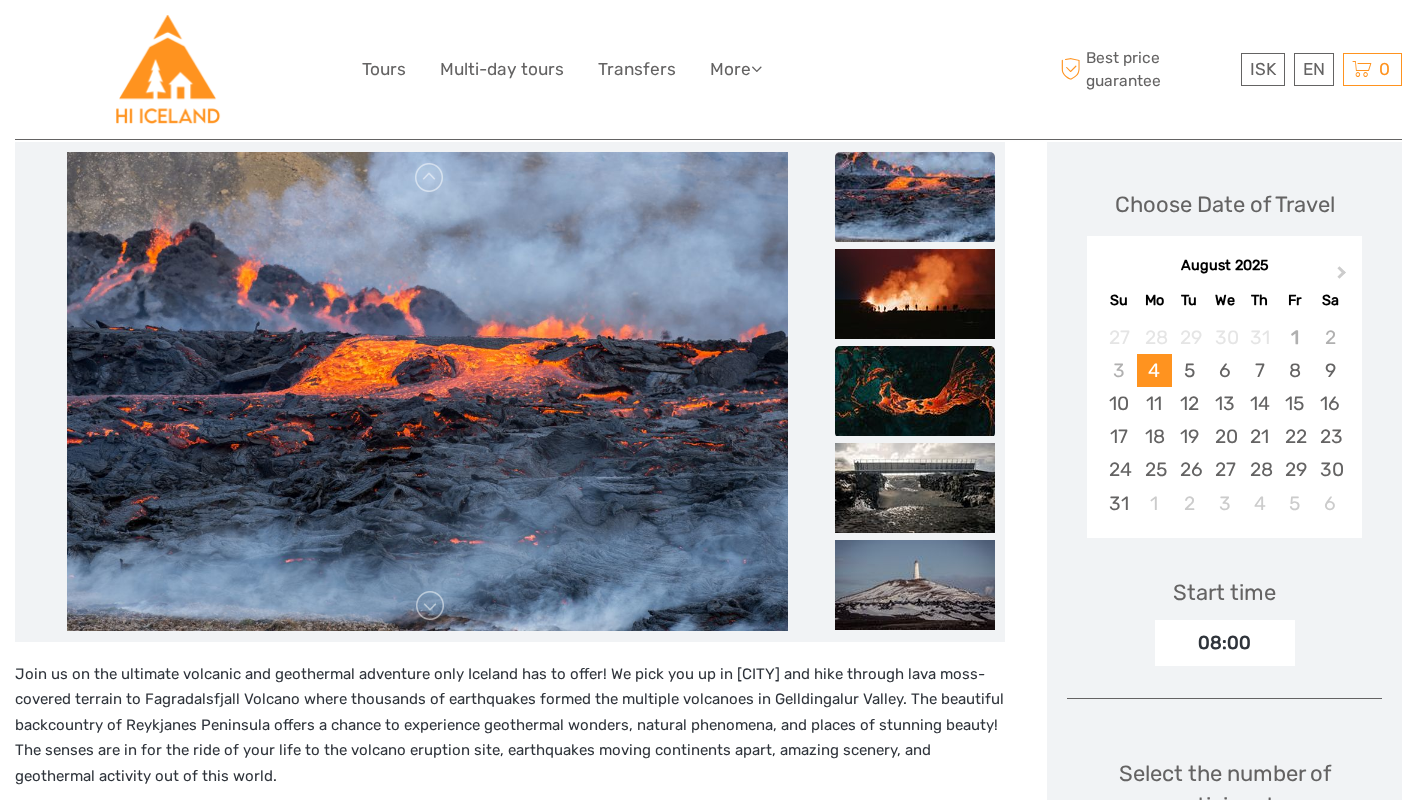 click at bounding box center (915, 391) 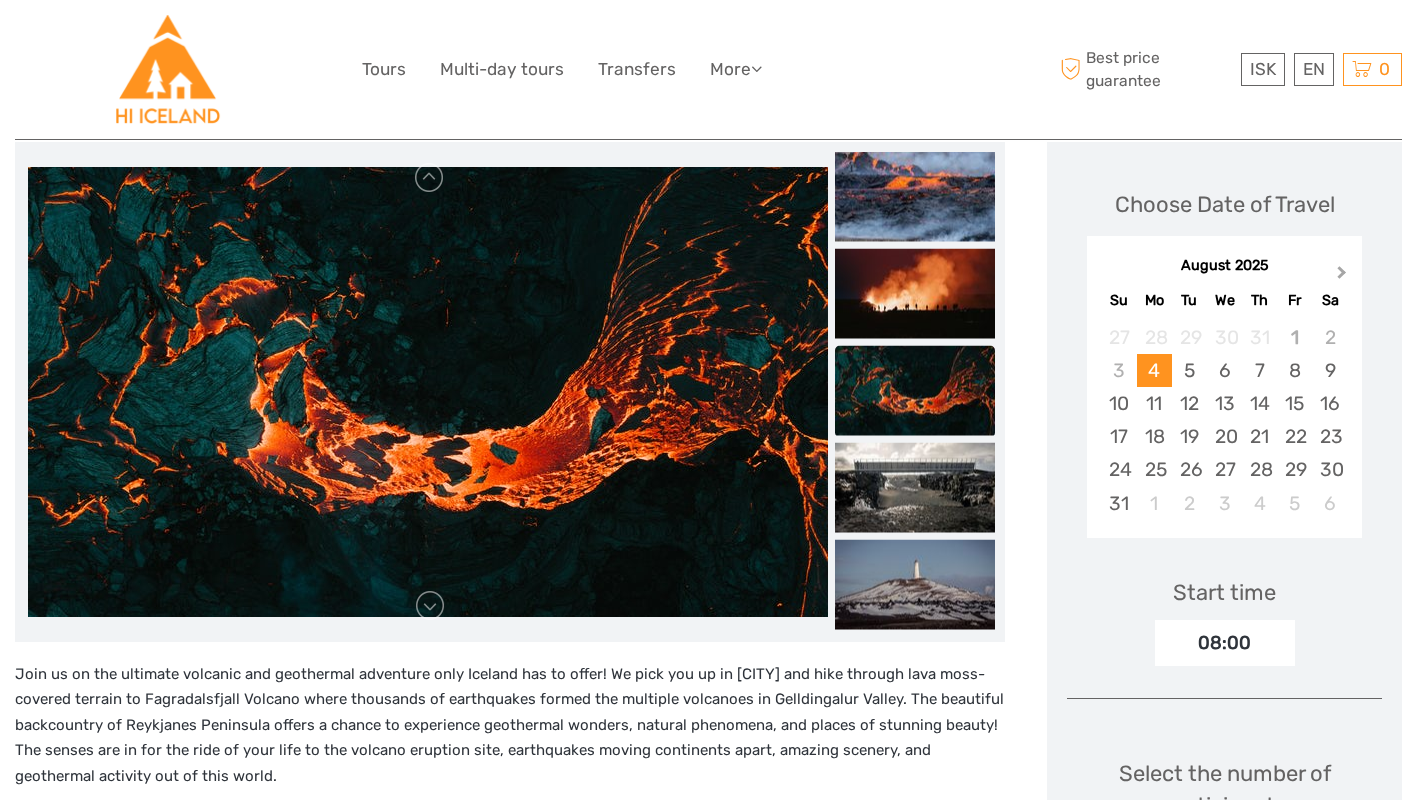 click on "Next Month" at bounding box center [1342, 276] 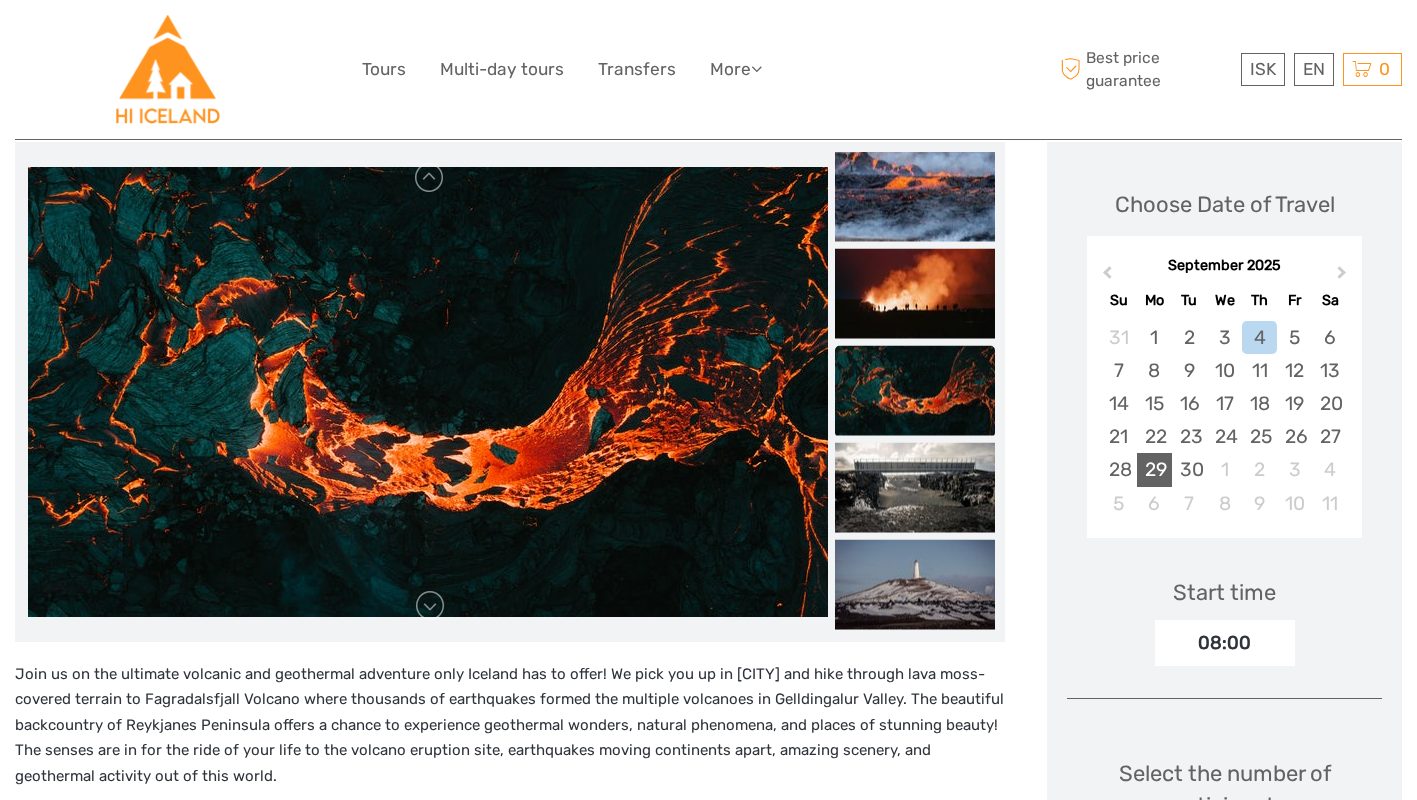 click on "29" at bounding box center [1154, 469] 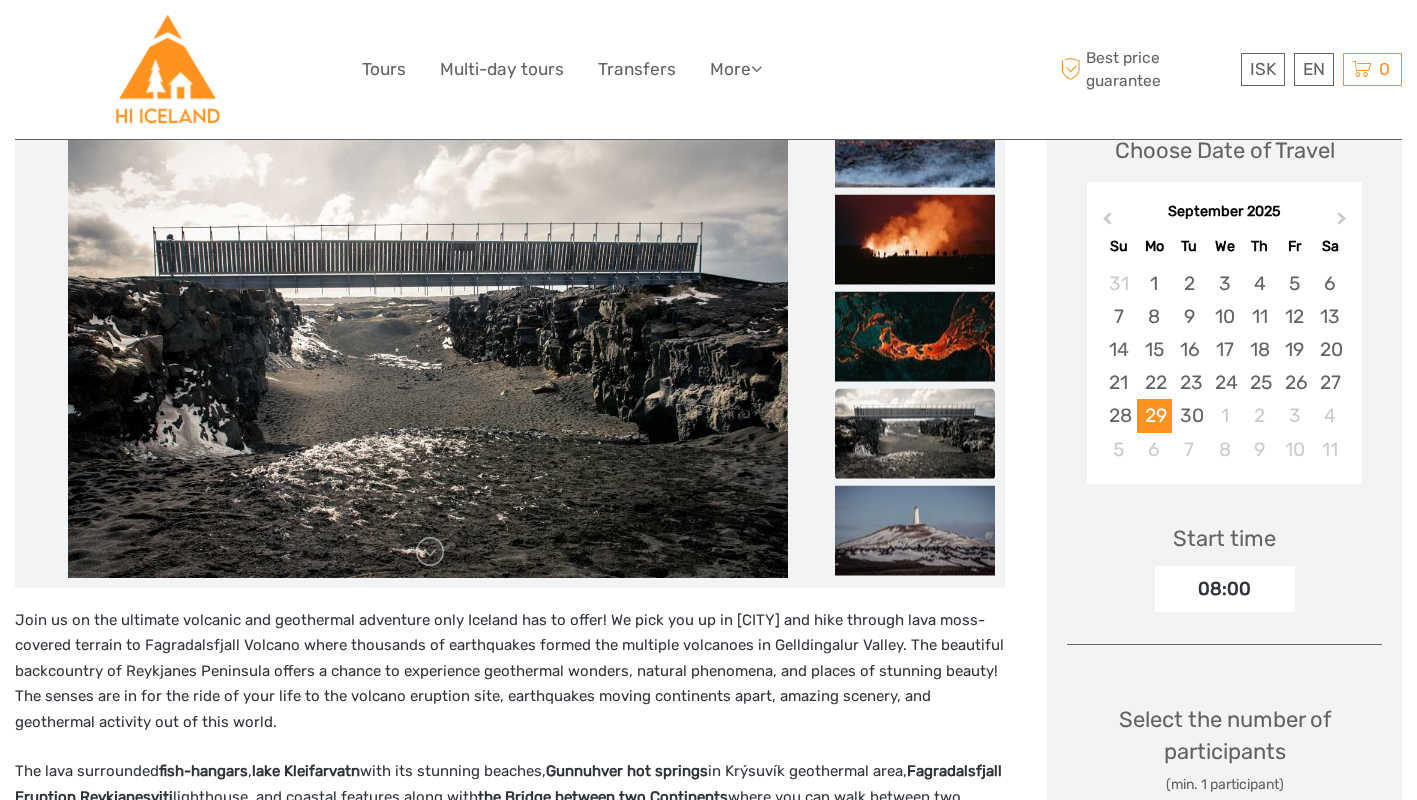scroll, scrollTop: 279, scrollLeft: 0, axis: vertical 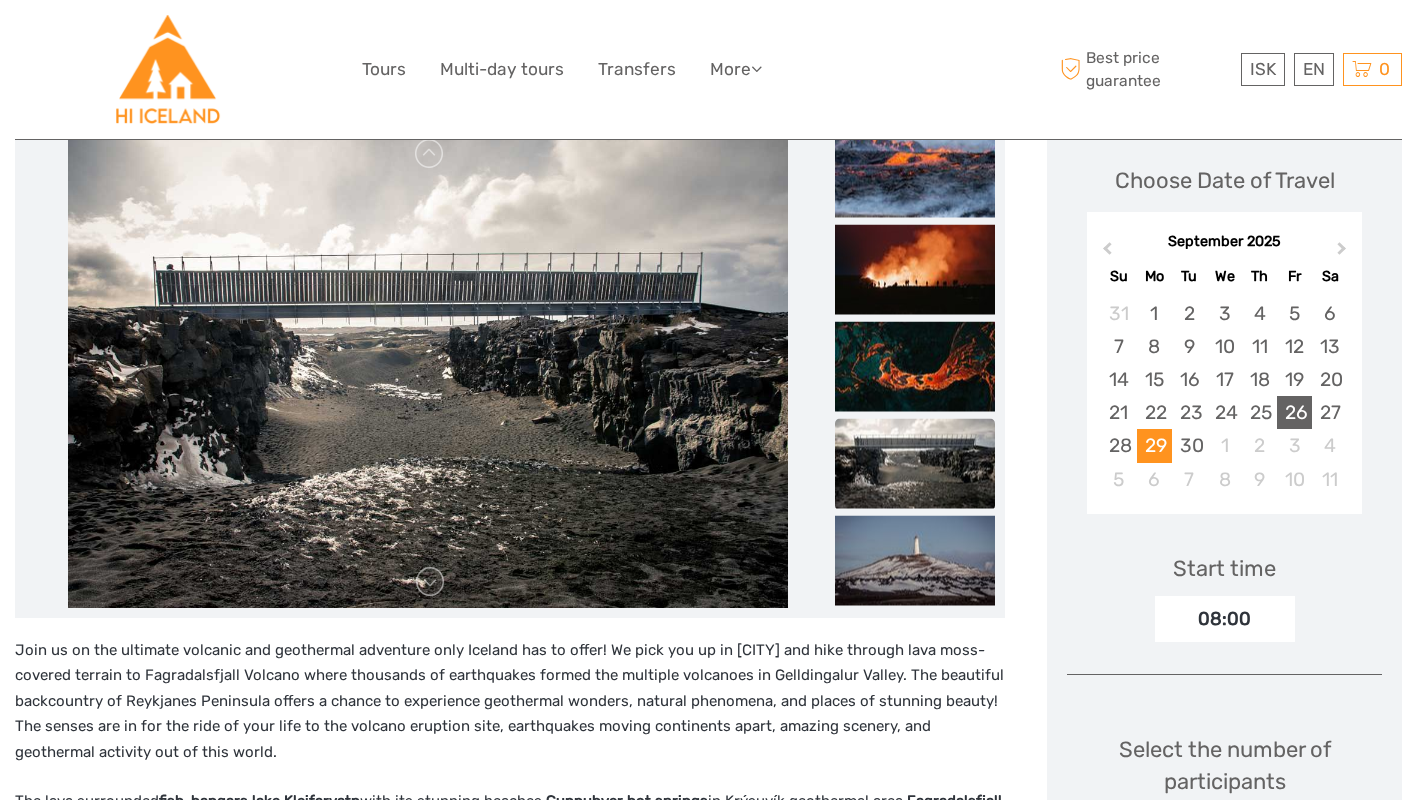 click on "26" at bounding box center [1294, 412] 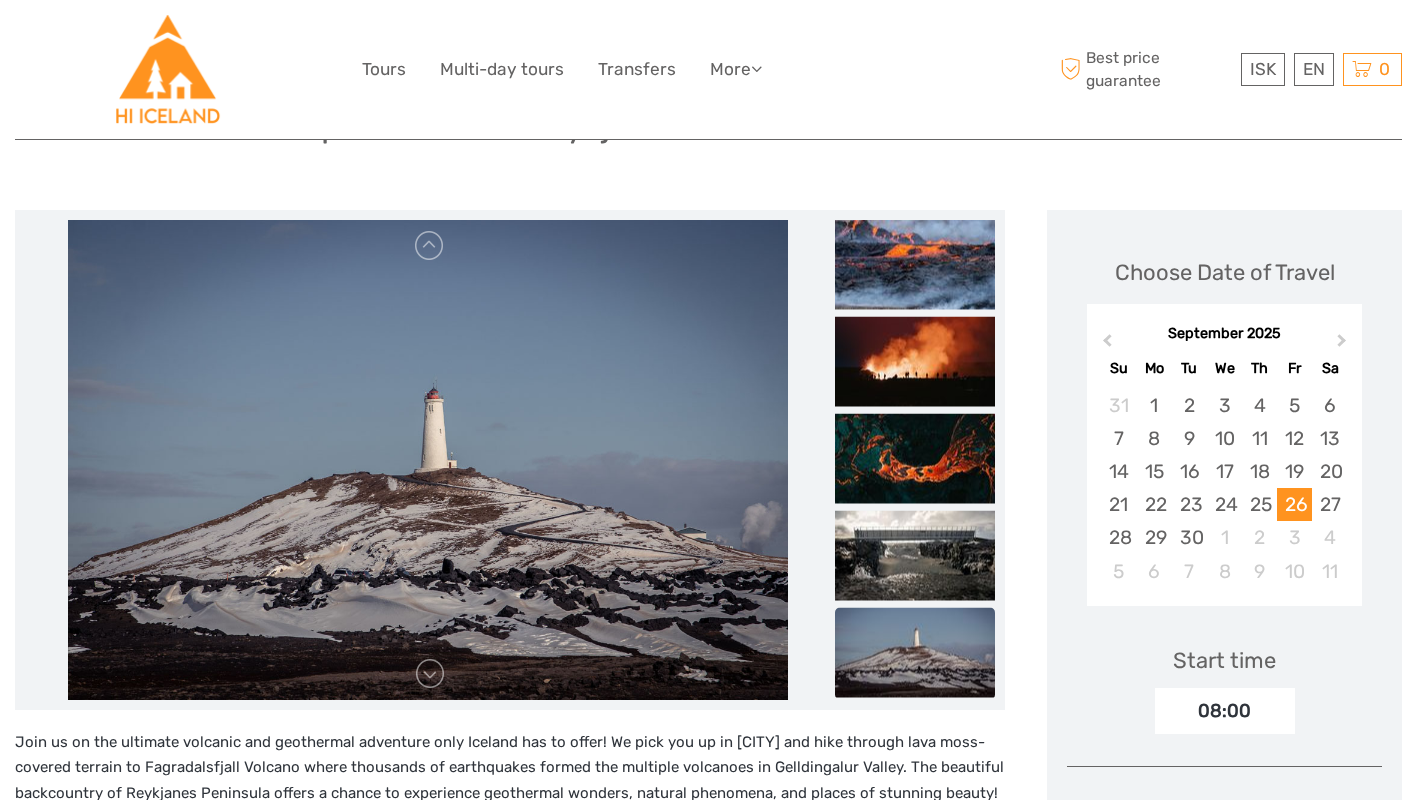scroll, scrollTop: 188, scrollLeft: 0, axis: vertical 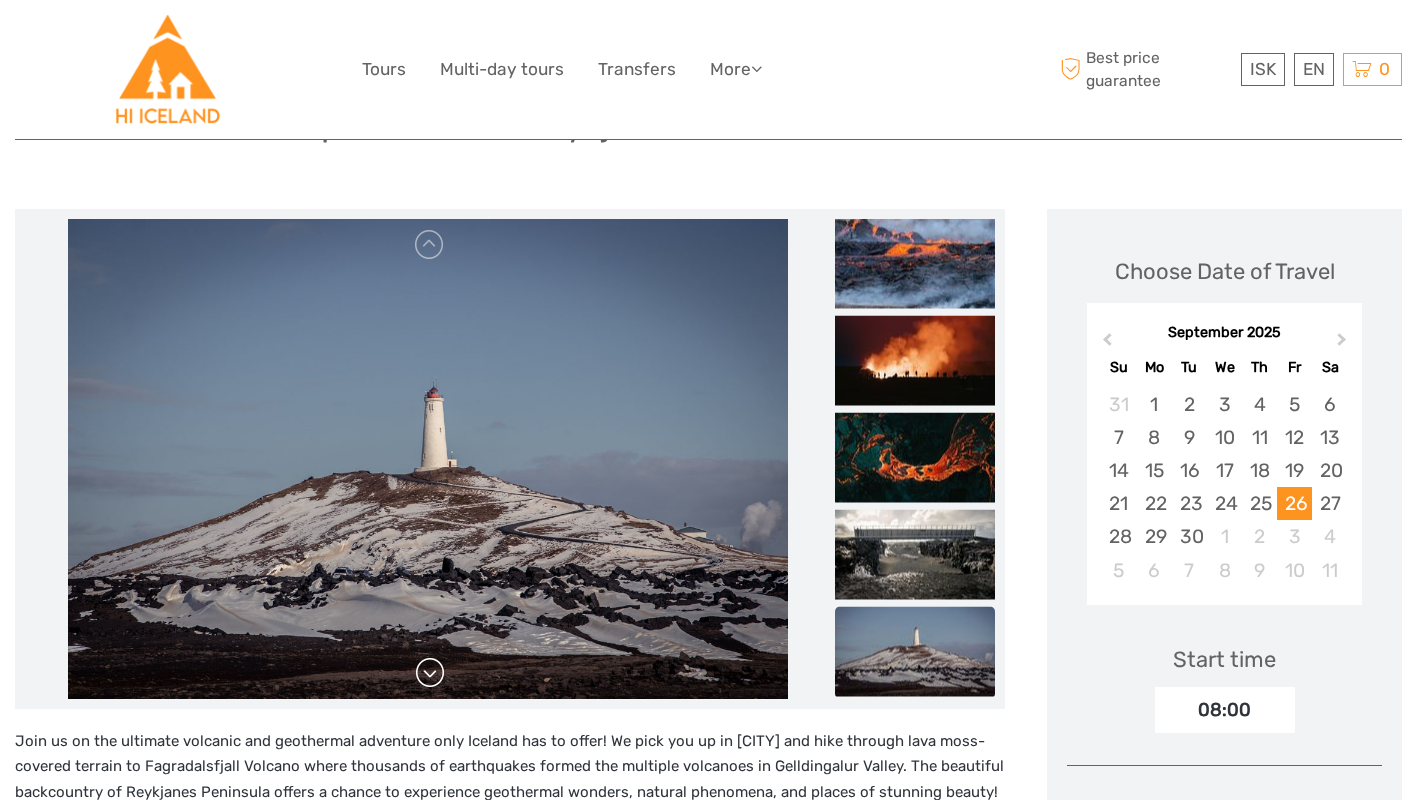click at bounding box center [430, 673] 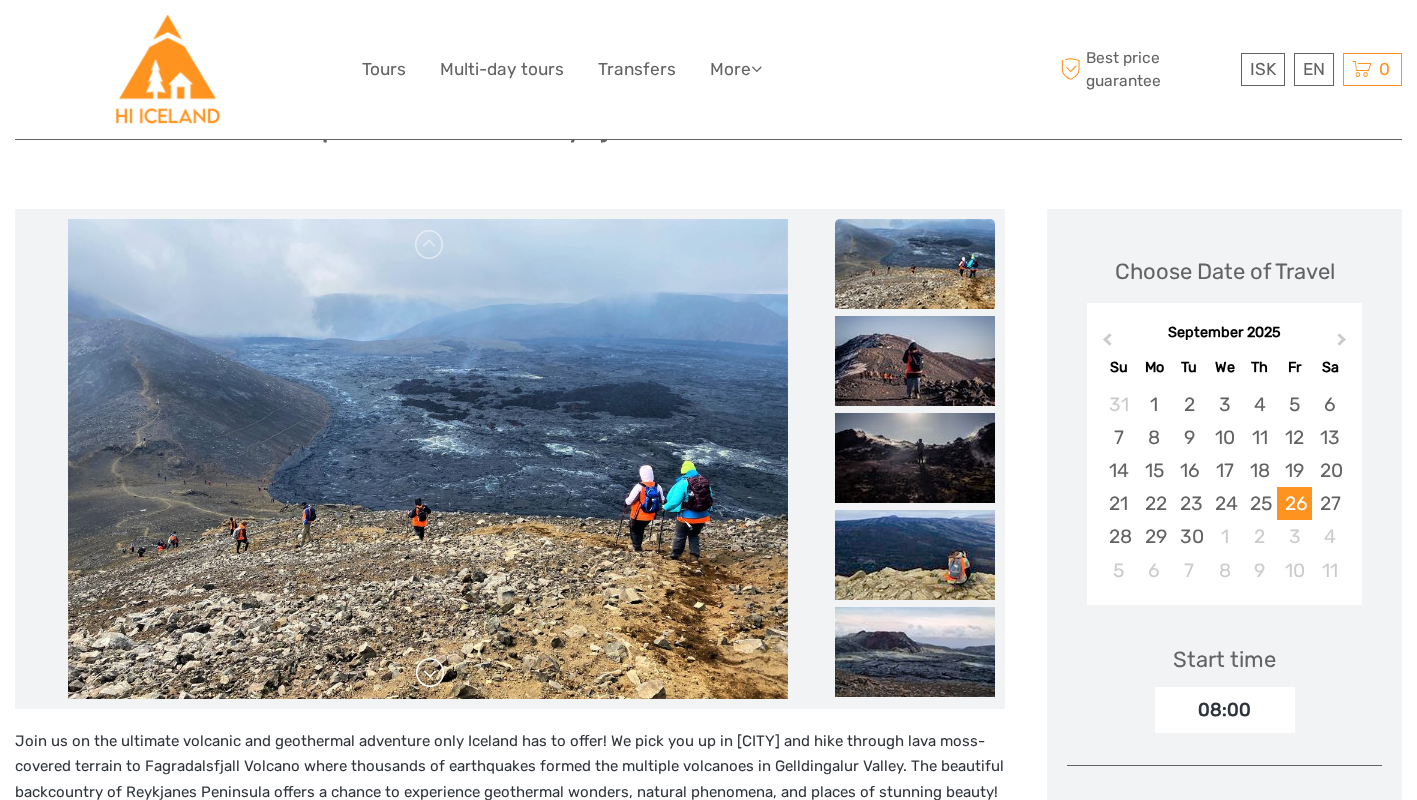 click at bounding box center [430, 673] 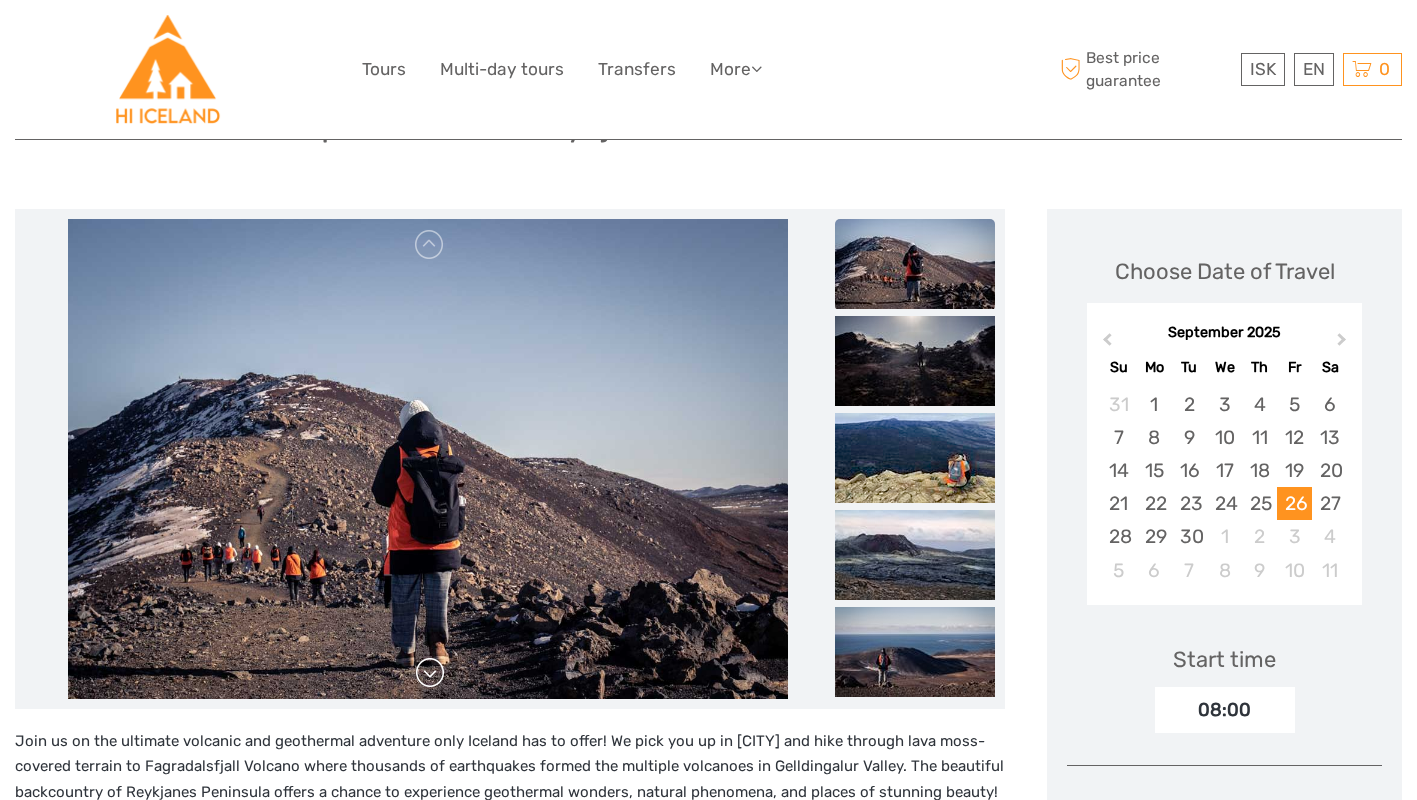 click at bounding box center (430, 673) 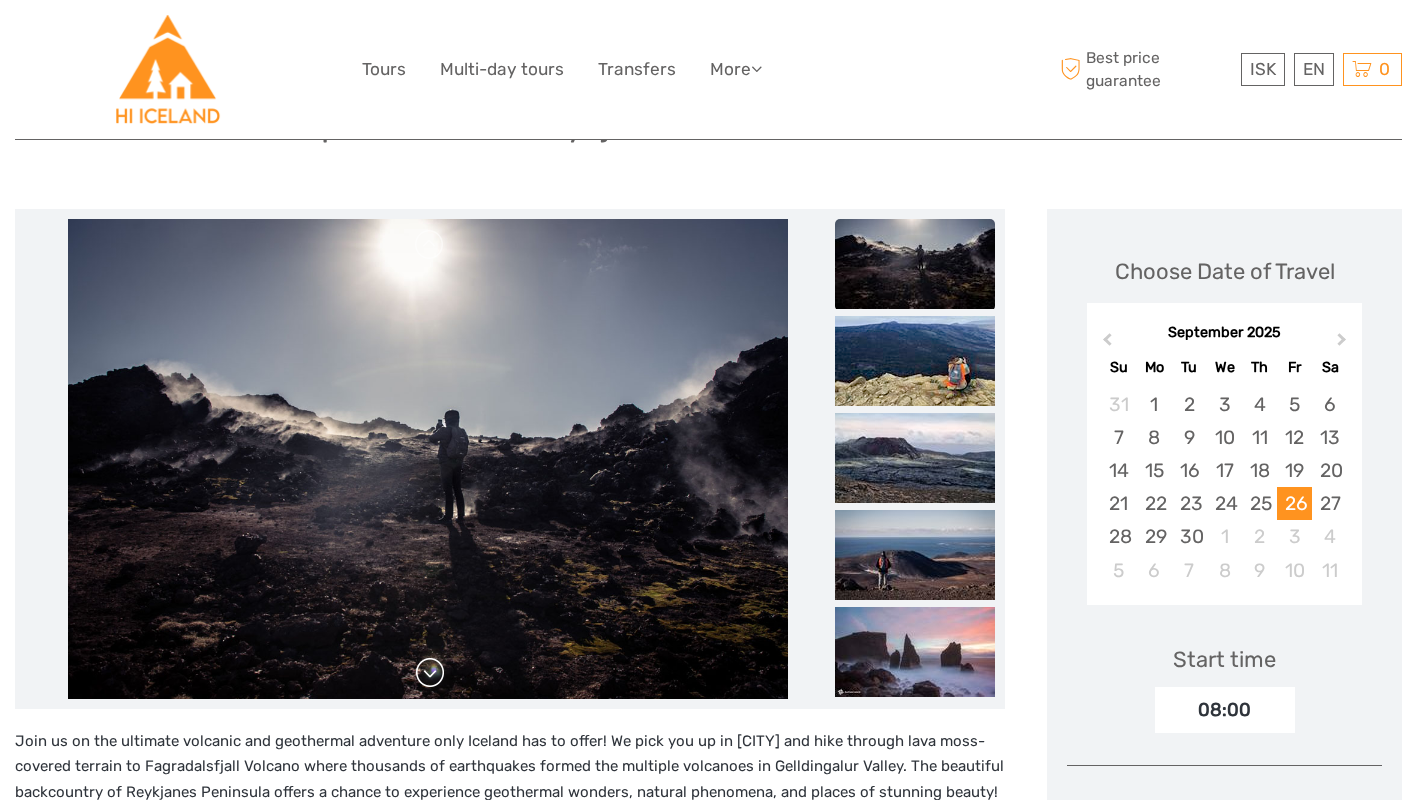 click at bounding box center [430, 673] 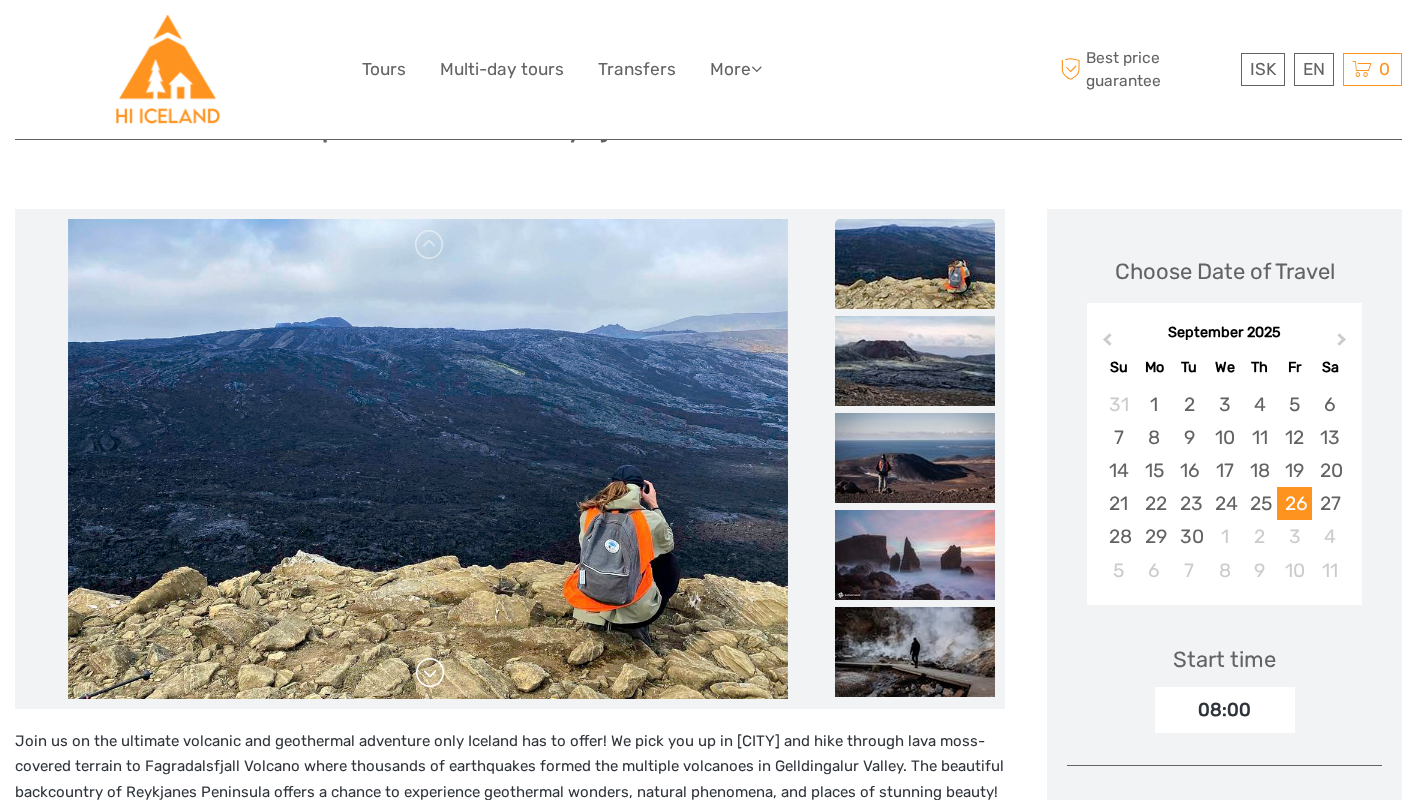 click at bounding box center (430, 673) 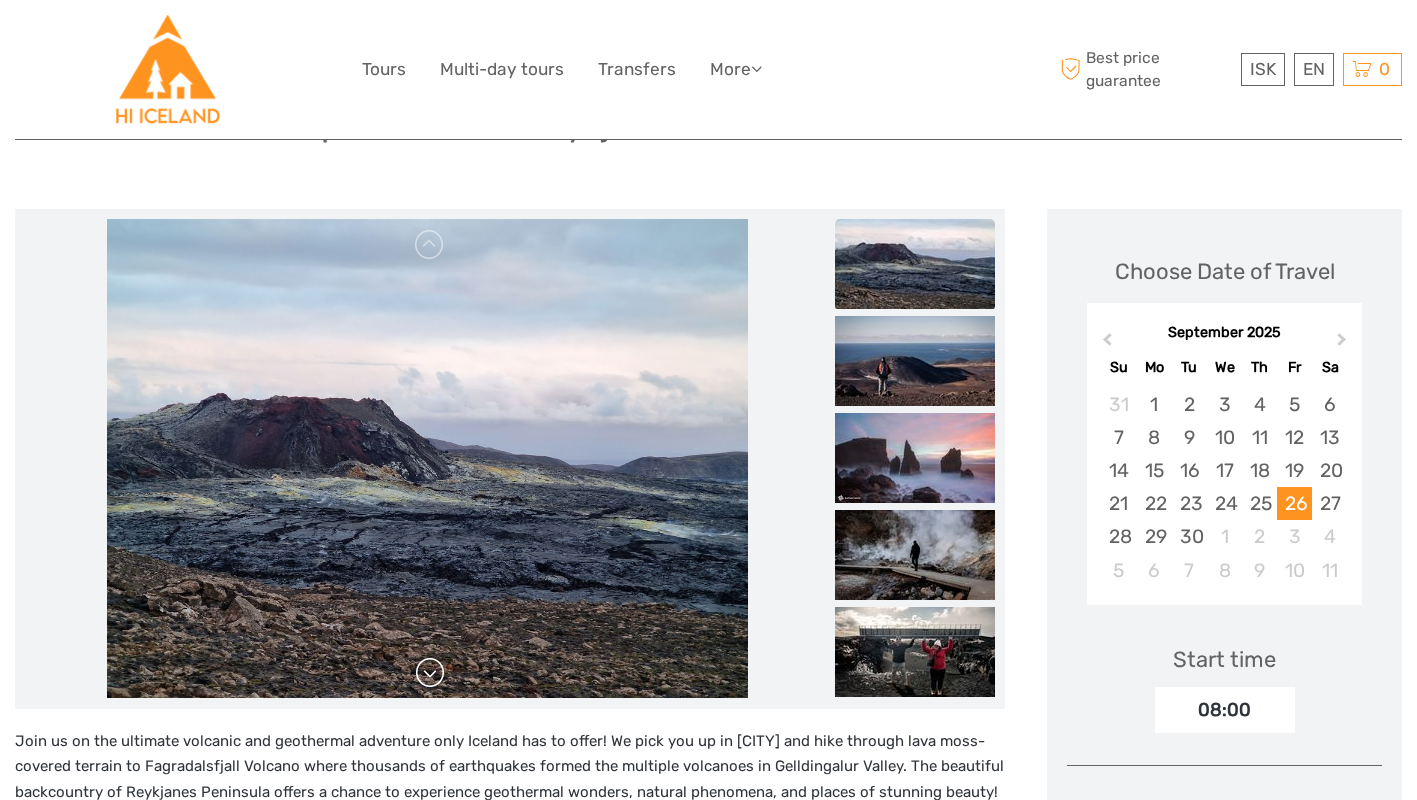 click at bounding box center [430, 673] 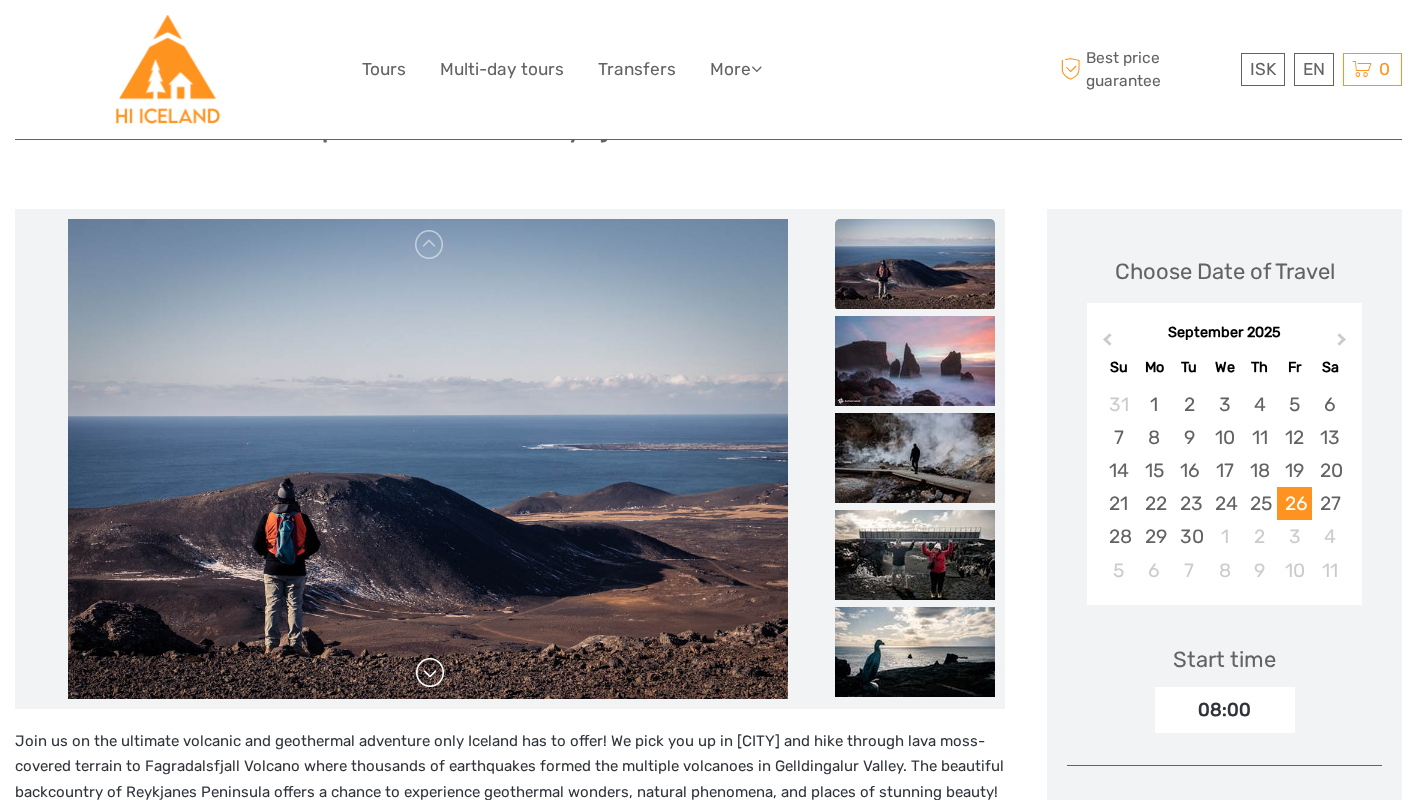 click at bounding box center (430, 673) 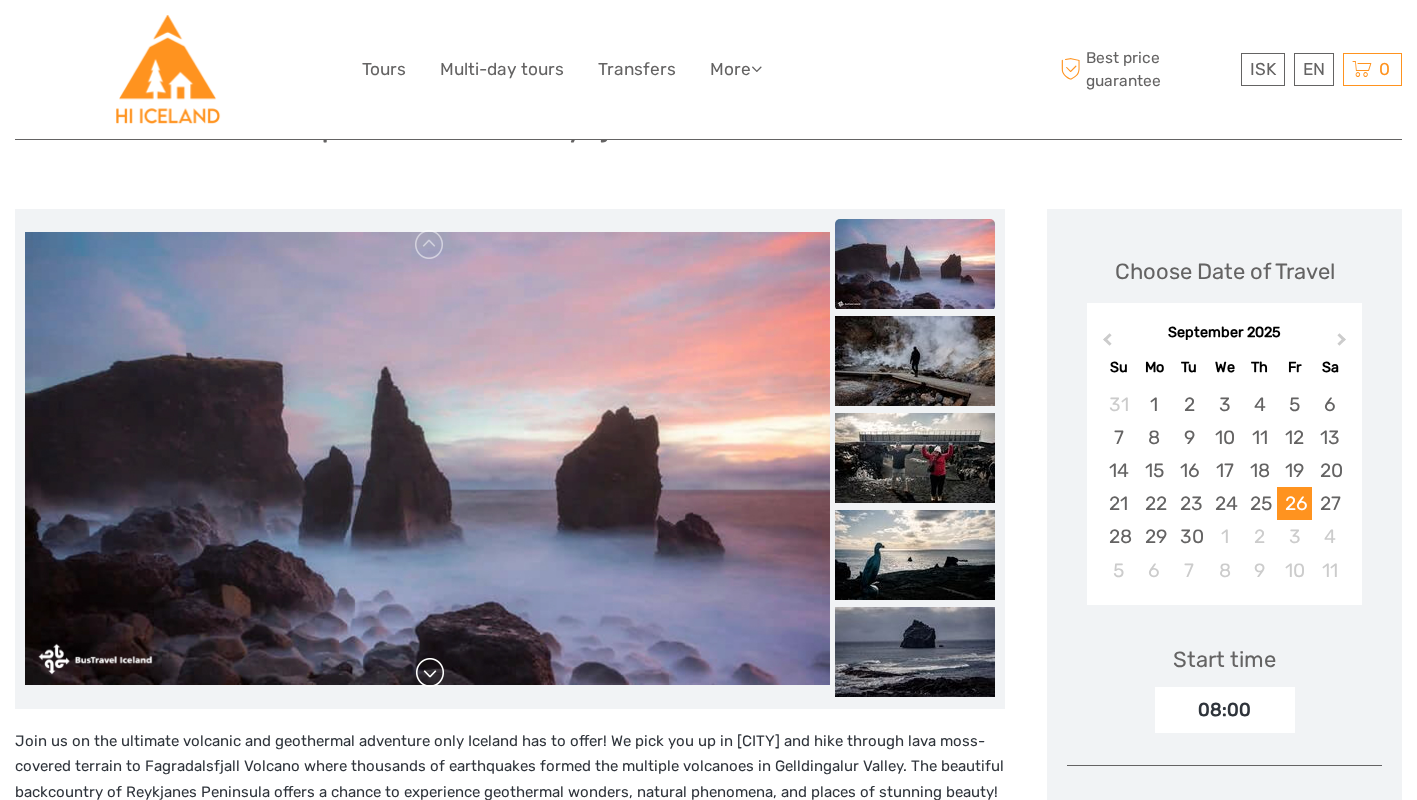 click at bounding box center [430, 673] 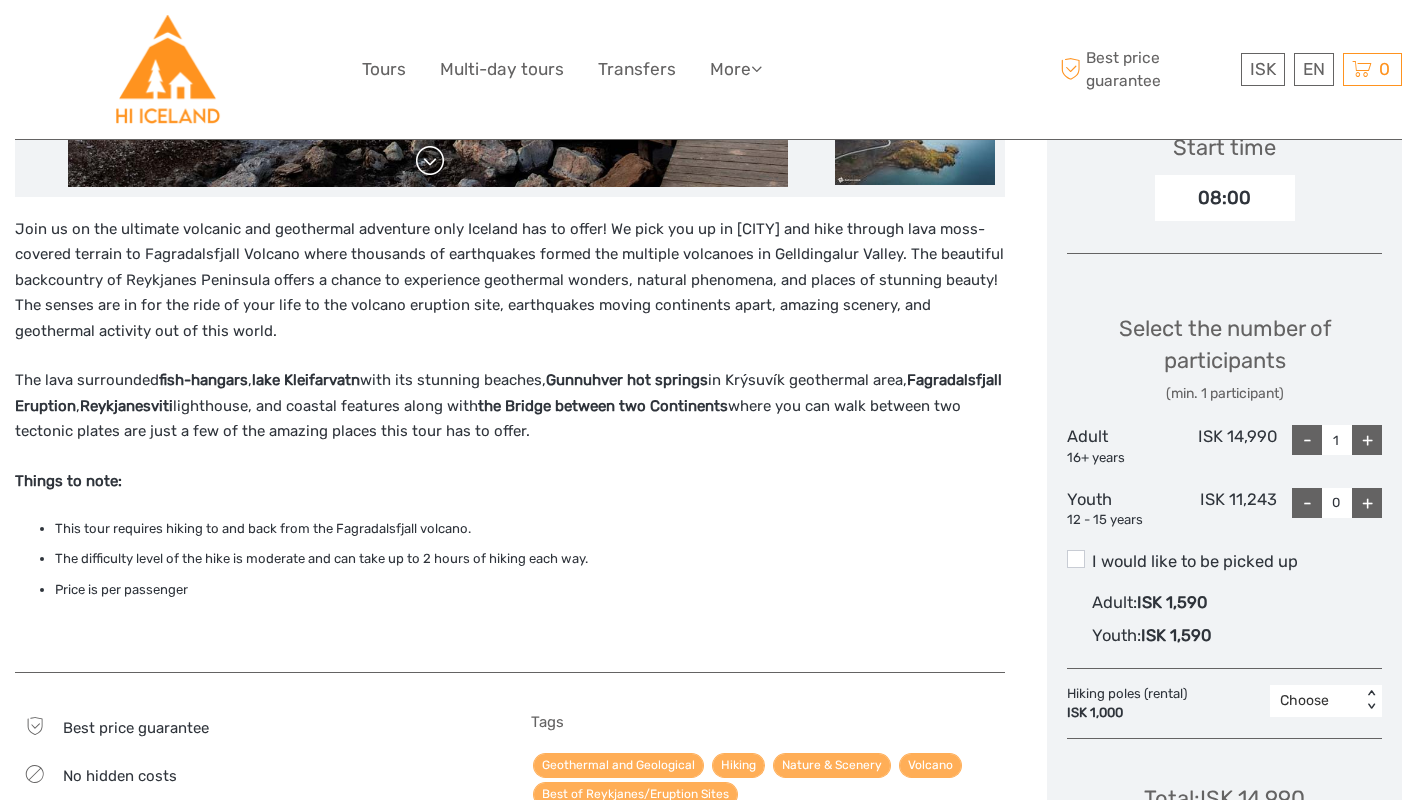 scroll, scrollTop: 701, scrollLeft: 0, axis: vertical 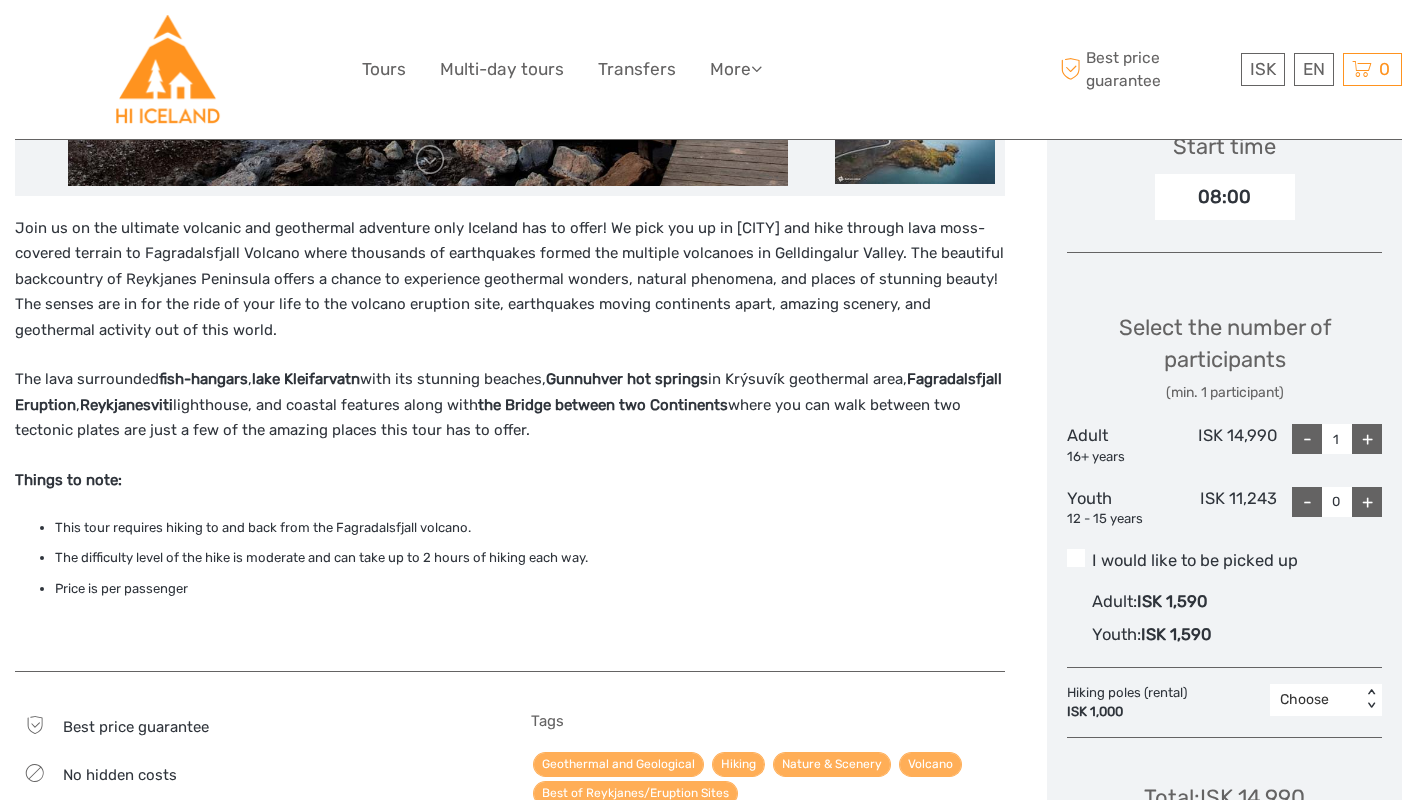 click at bounding box center [1076, 558] 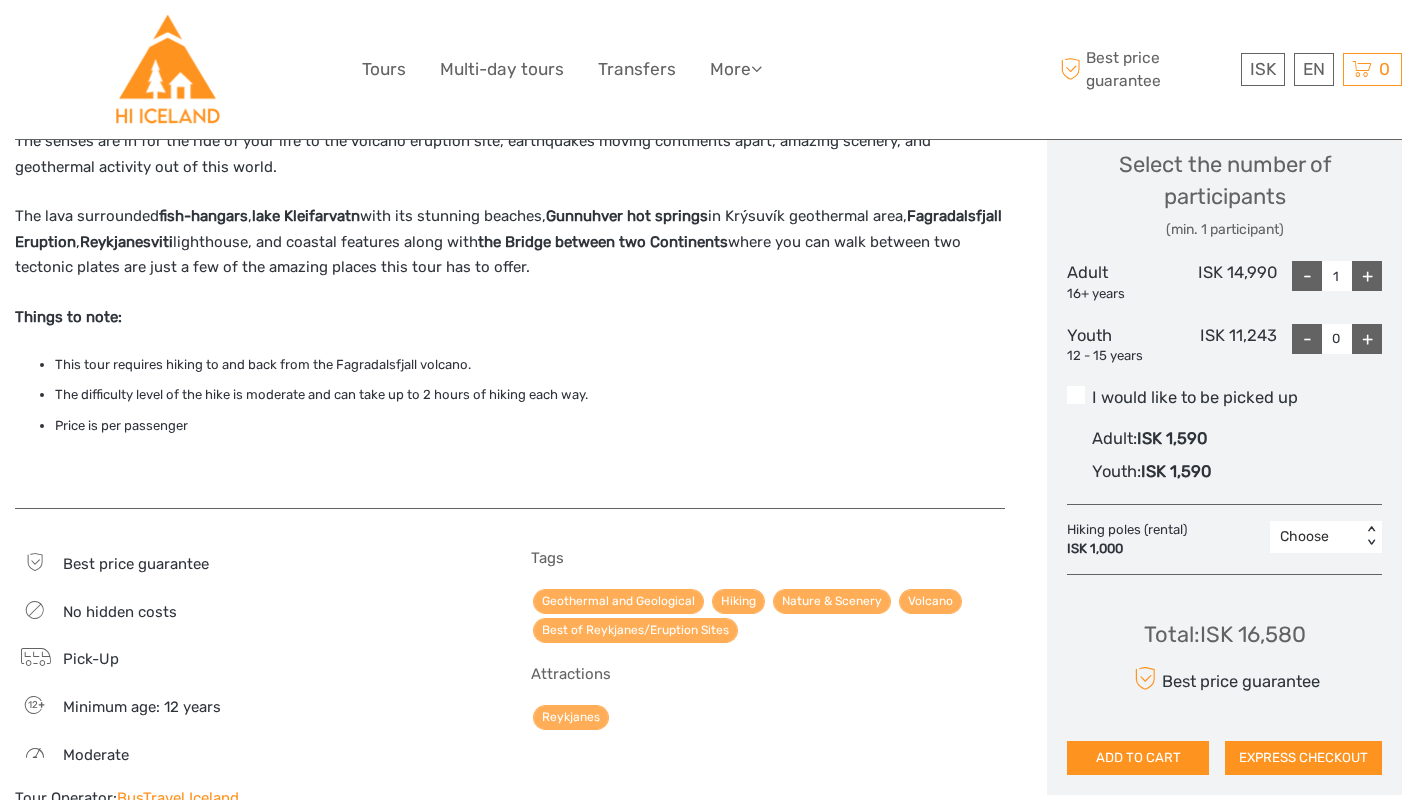 scroll, scrollTop: 867, scrollLeft: 0, axis: vertical 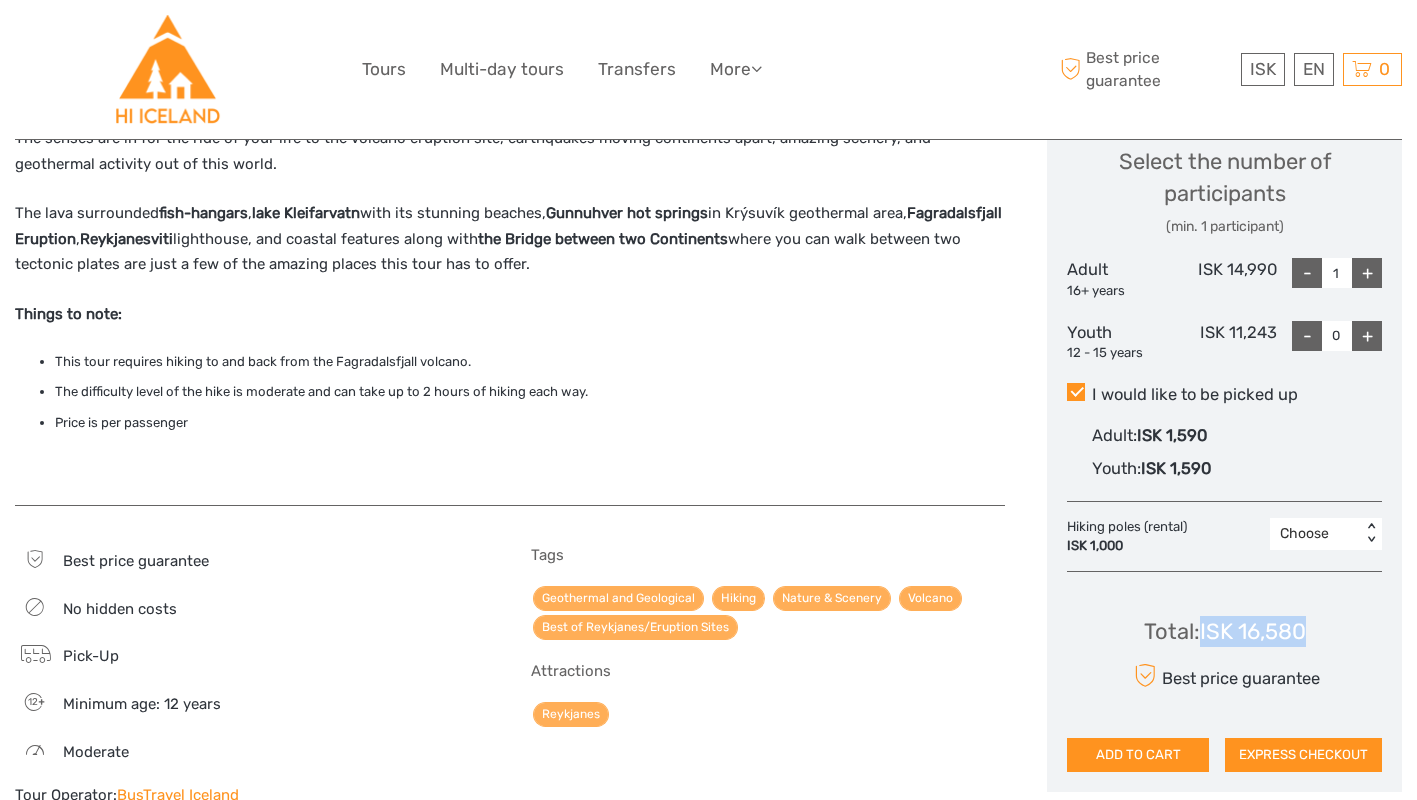 drag, startPoint x: 1202, startPoint y: 629, endPoint x: 1307, endPoint y: 631, distance: 105.01904 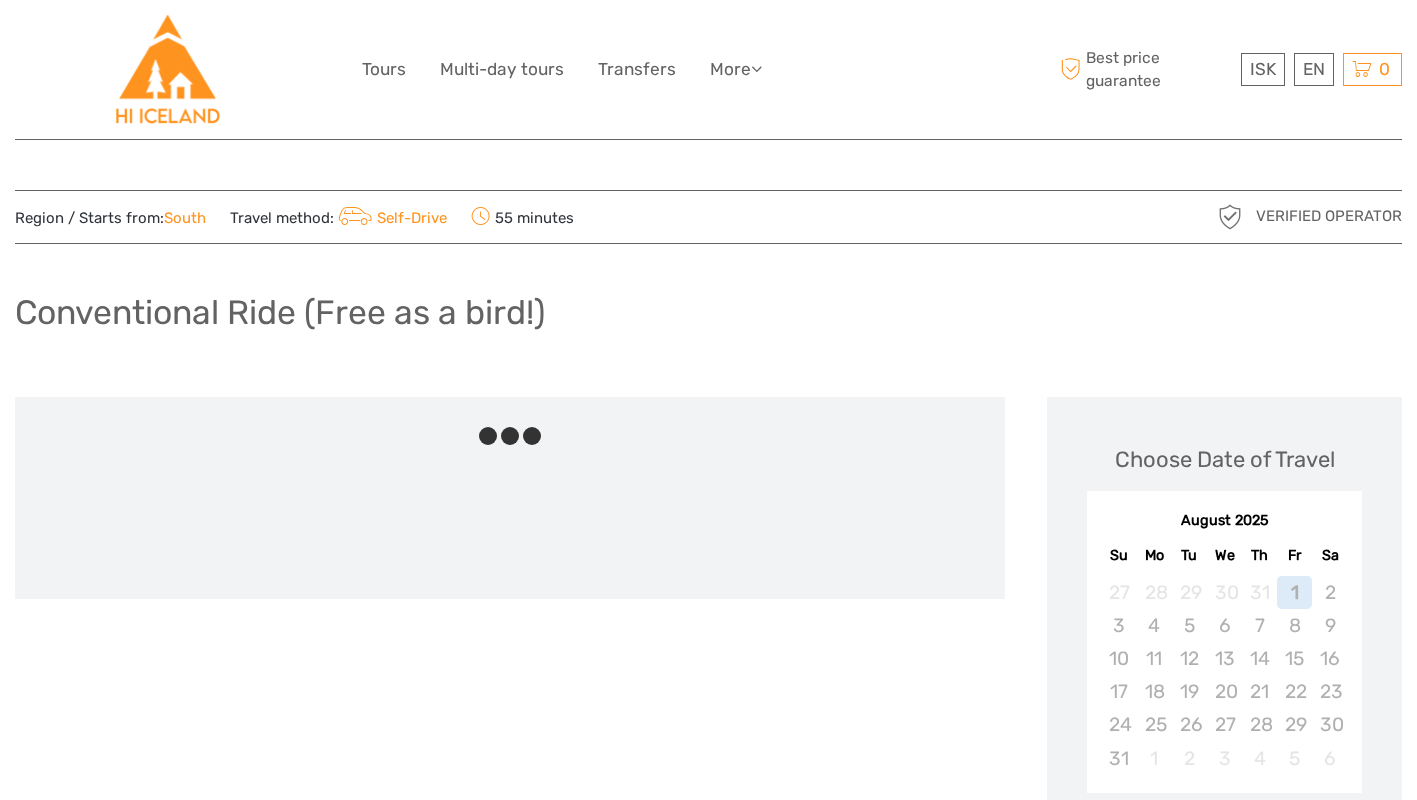 scroll, scrollTop: 0, scrollLeft: 0, axis: both 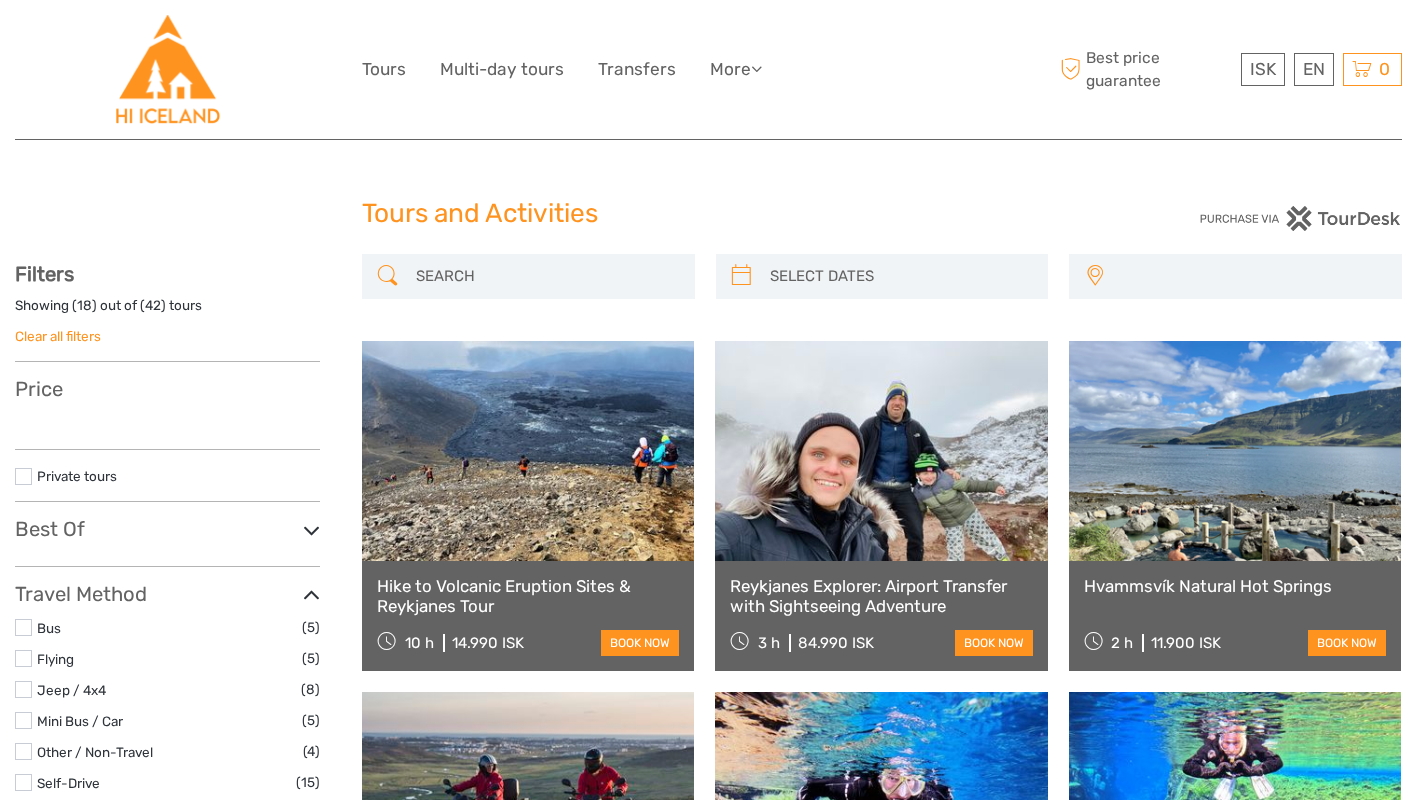 select 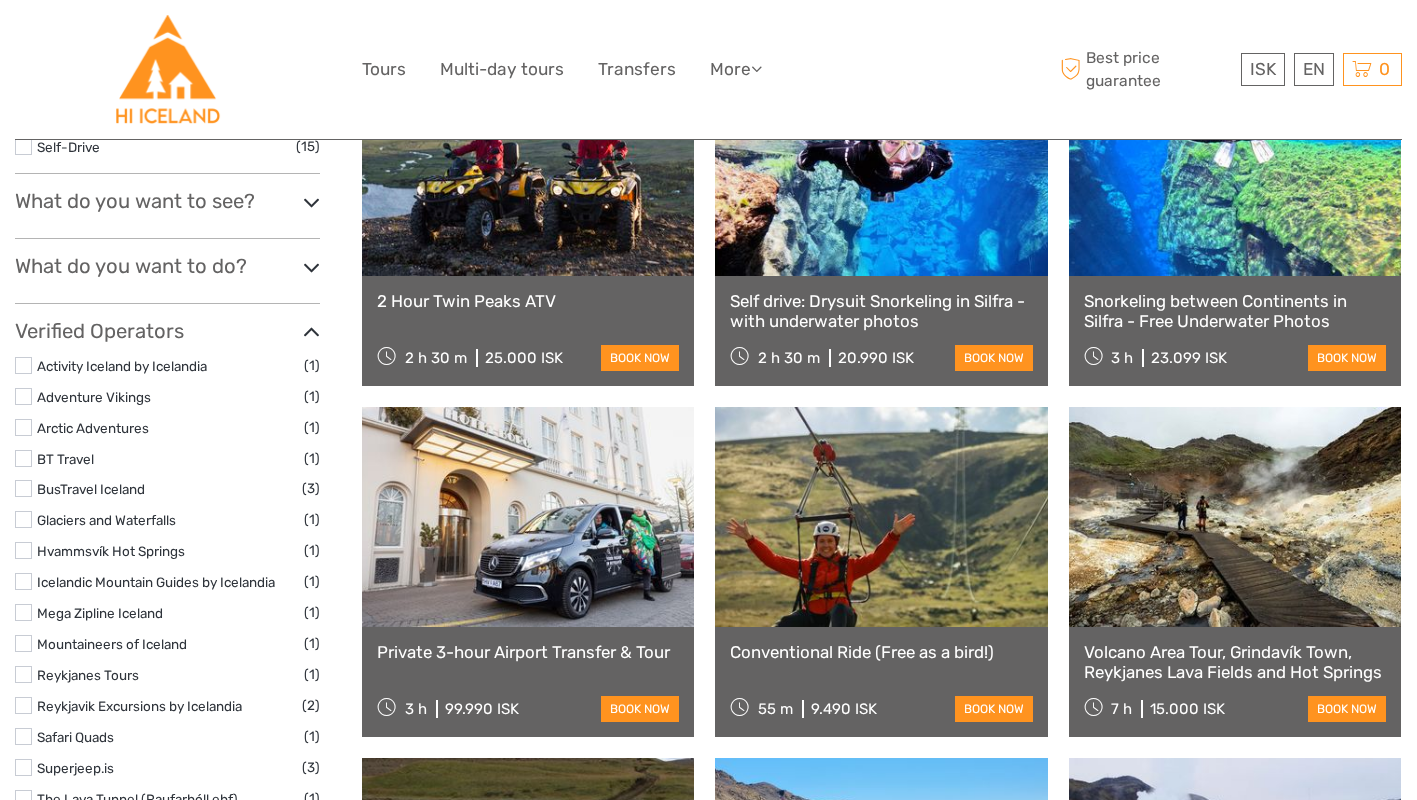 select 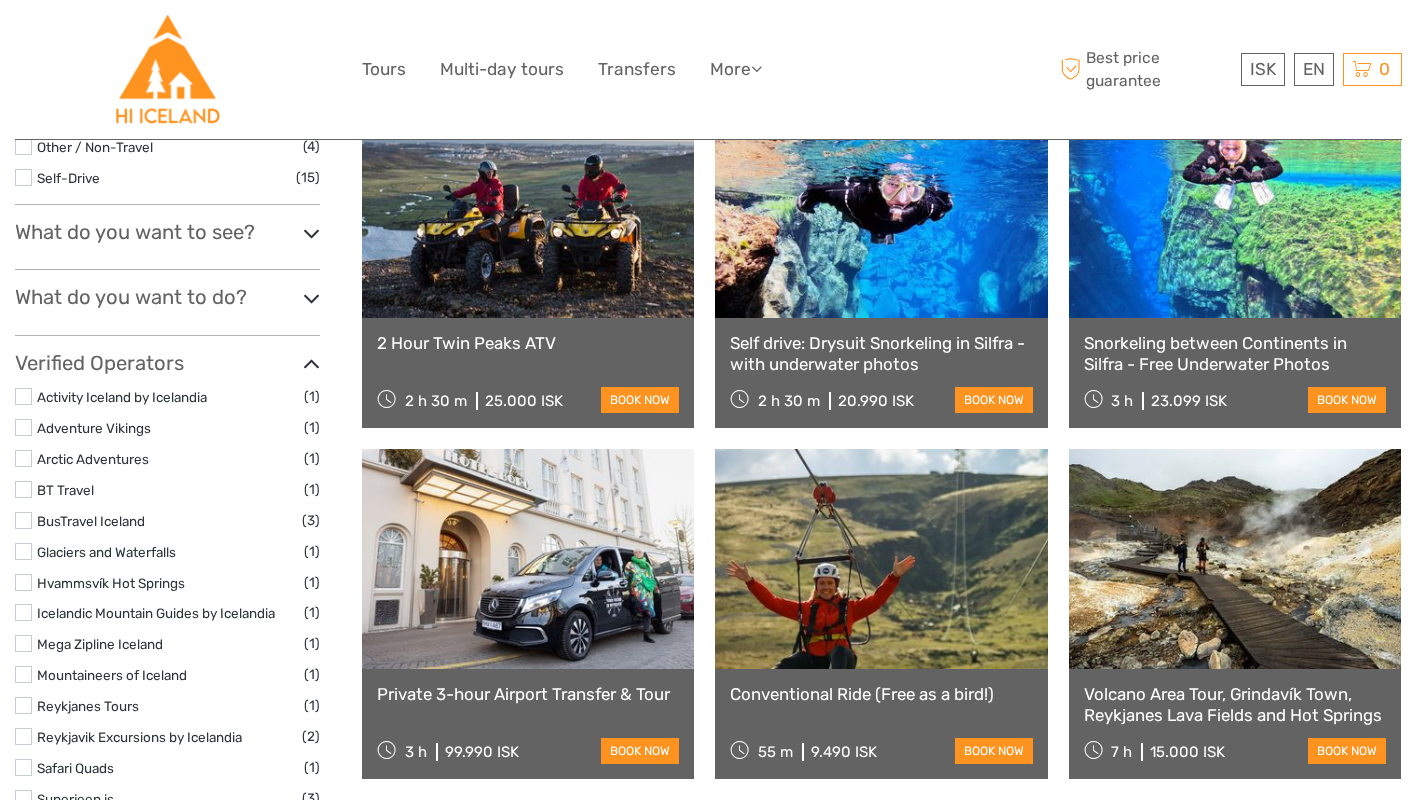 scroll, scrollTop: 962, scrollLeft: 0, axis: vertical 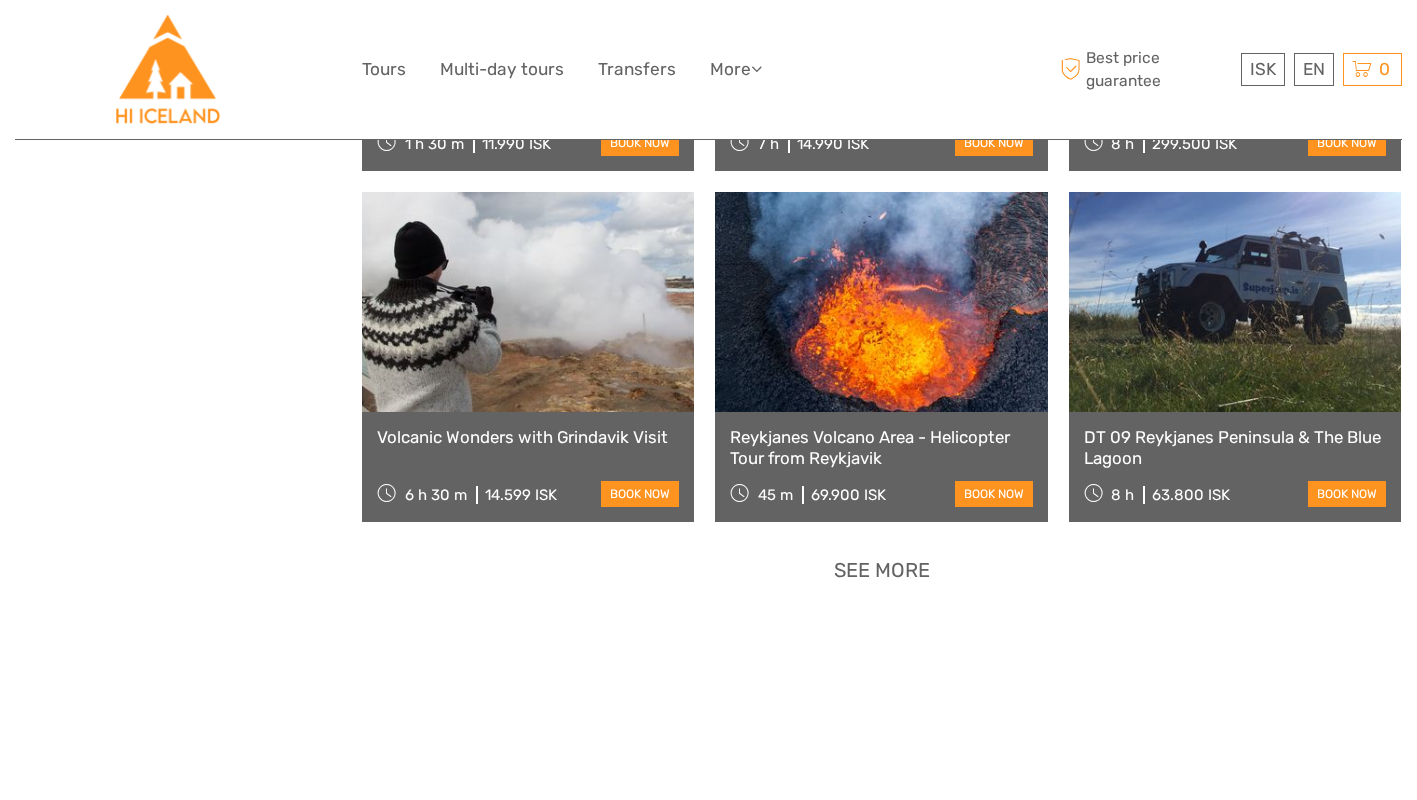 click on "See more" at bounding box center (882, 570) 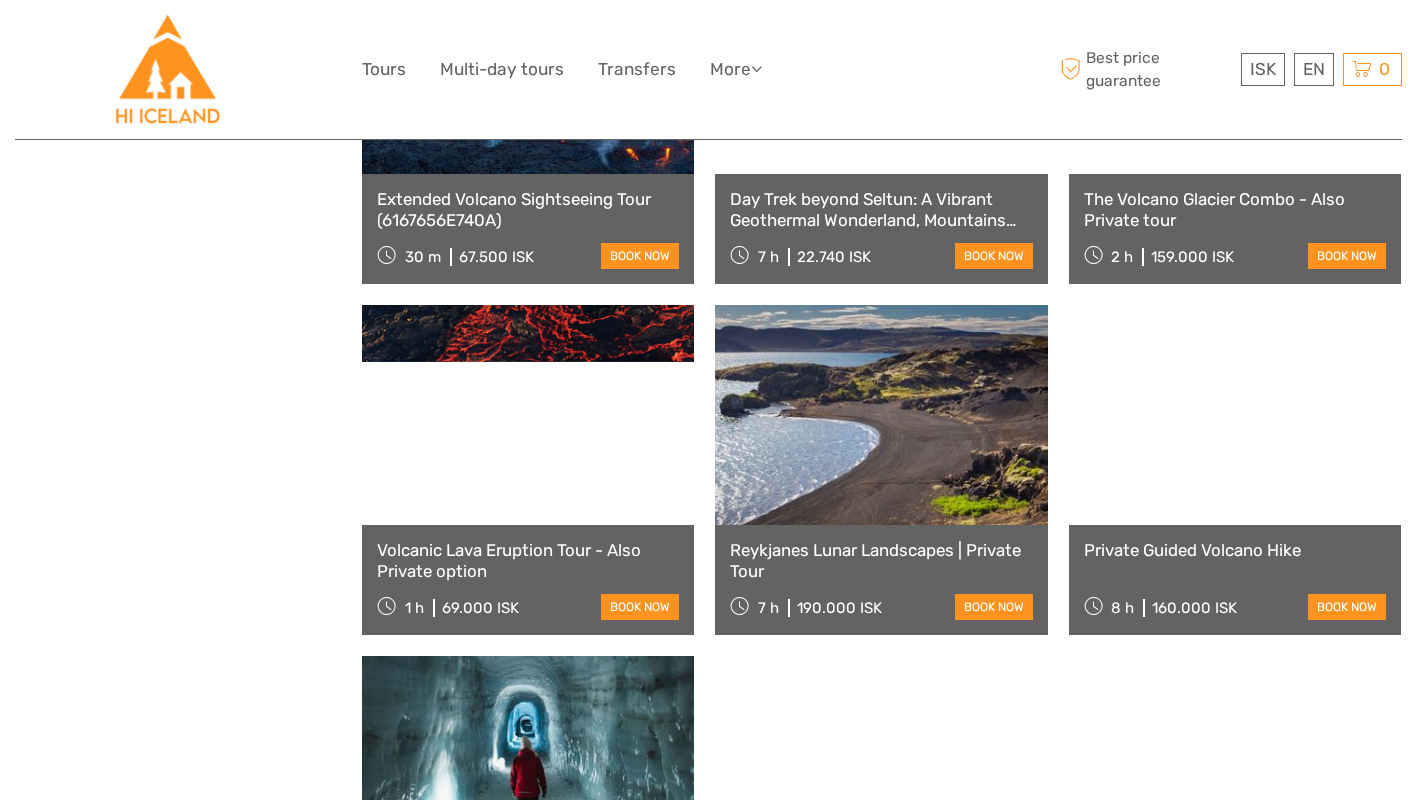 scroll, scrollTop: 2866, scrollLeft: 0, axis: vertical 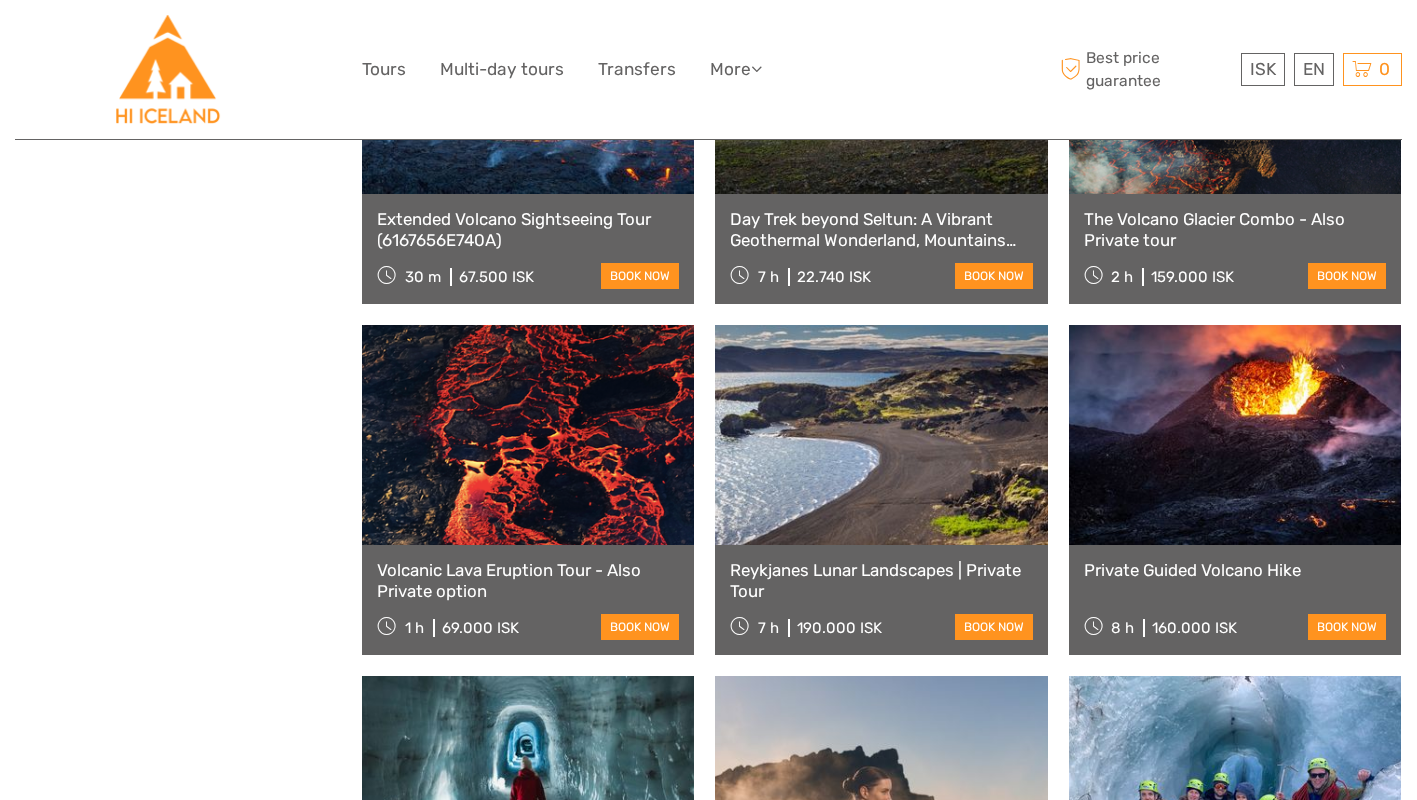 click on "The Volcano Glacier Combo - Also Private tour" at bounding box center (1235, 229) 